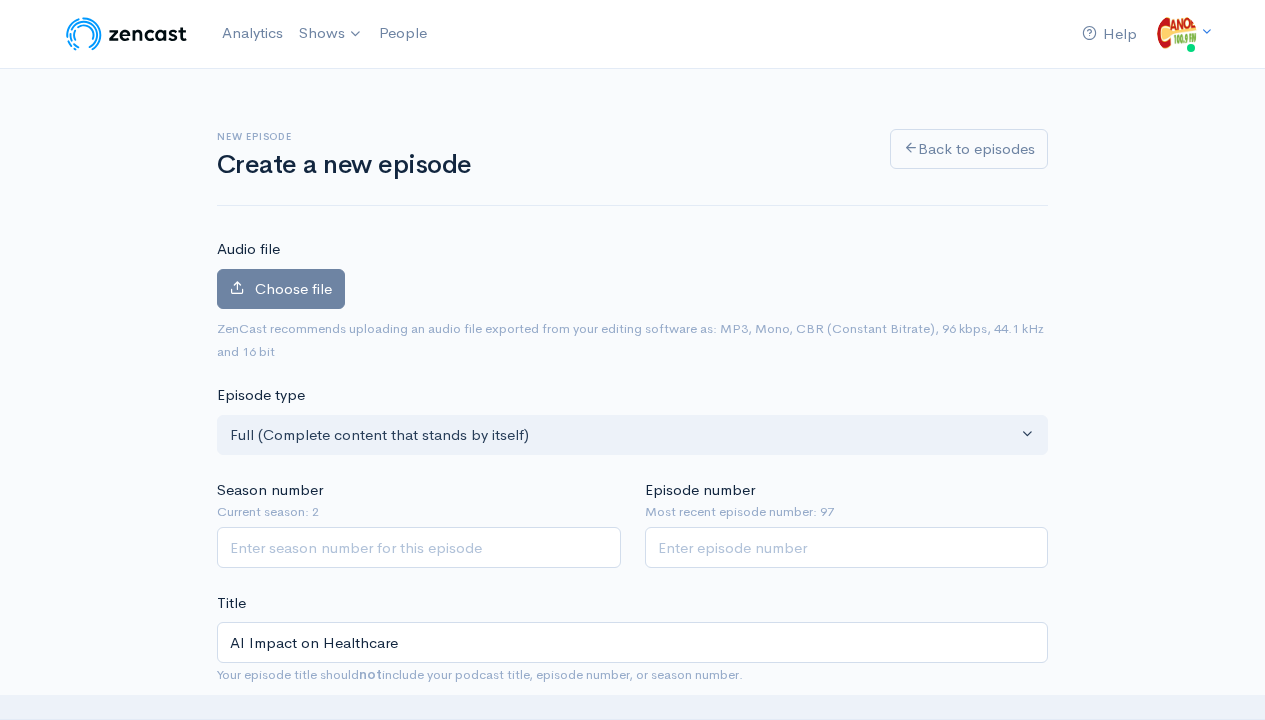 scroll, scrollTop: 797, scrollLeft: 0, axis: vertical 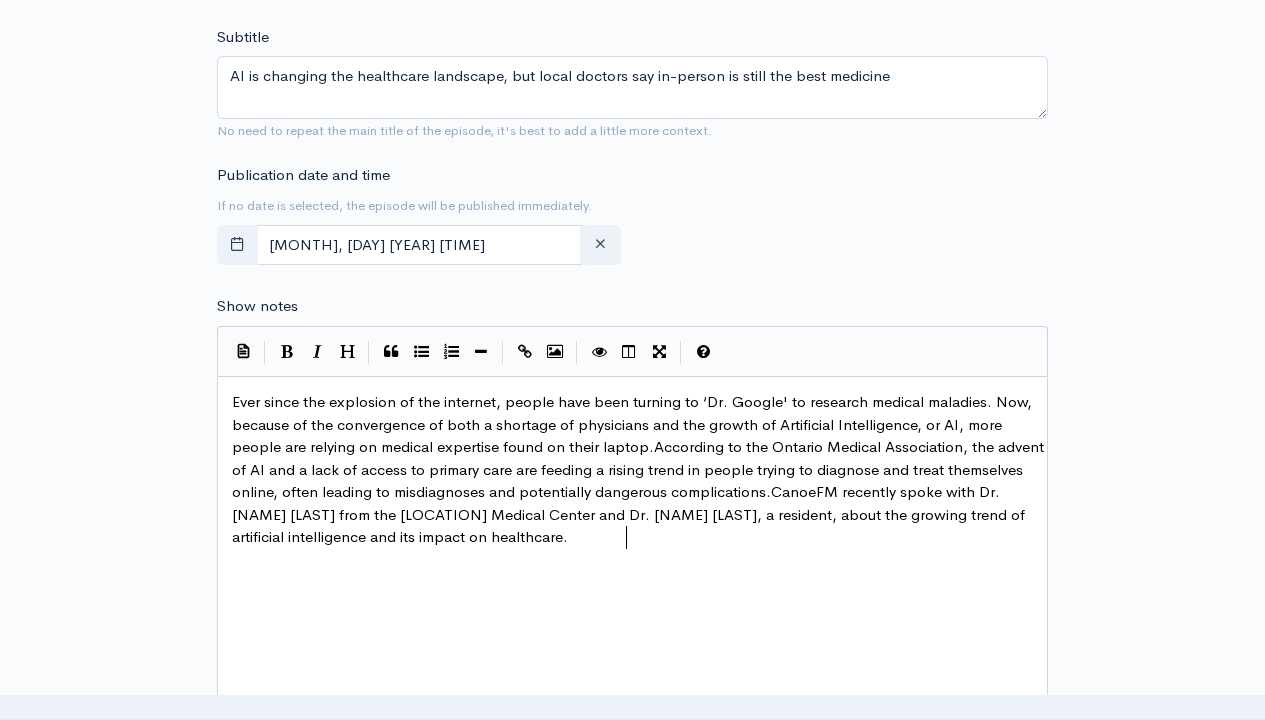 type on "Ever since the explosion of the internet, people have been turning to ‘Dr. Google' to research medical maladies. Now, because of the convergence of both a shortage of physicians and the growth of Artificial Intelligence, or AI, more people are relying on medical expertise found on their laptop.According to the Ontario Medical Association, the advent of AI and a lack of access to primary care are feeding a rising trend in people trying to diagnose and treat themselves online, often leading to misdiagnoses and potentially dangerous complications.CanoeFM recently spoke with Dr. [NAME] [LAST] from the [LOCATION] Medical Center and Dr. [NAME] [LAST], a resident, about the growing trend of artificial intelligence and its impact on healthcare." 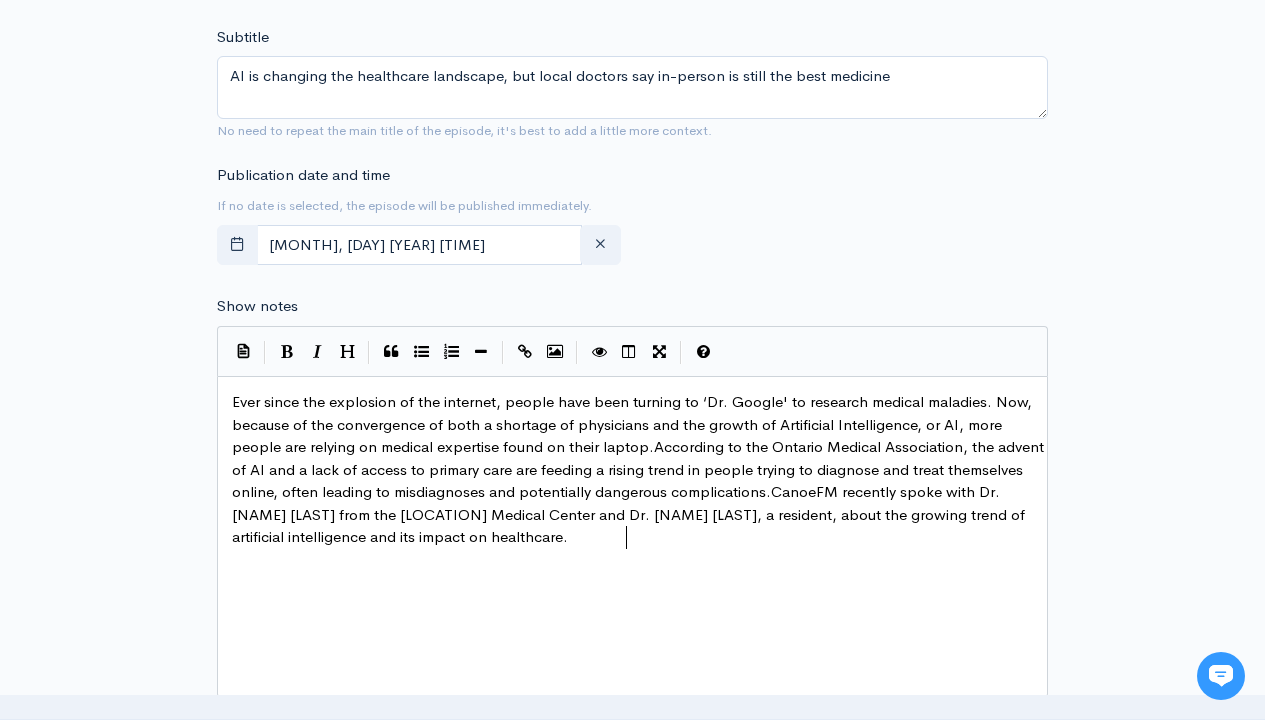 scroll, scrollTop: 538, scrollLeft: 0, axis: vertical 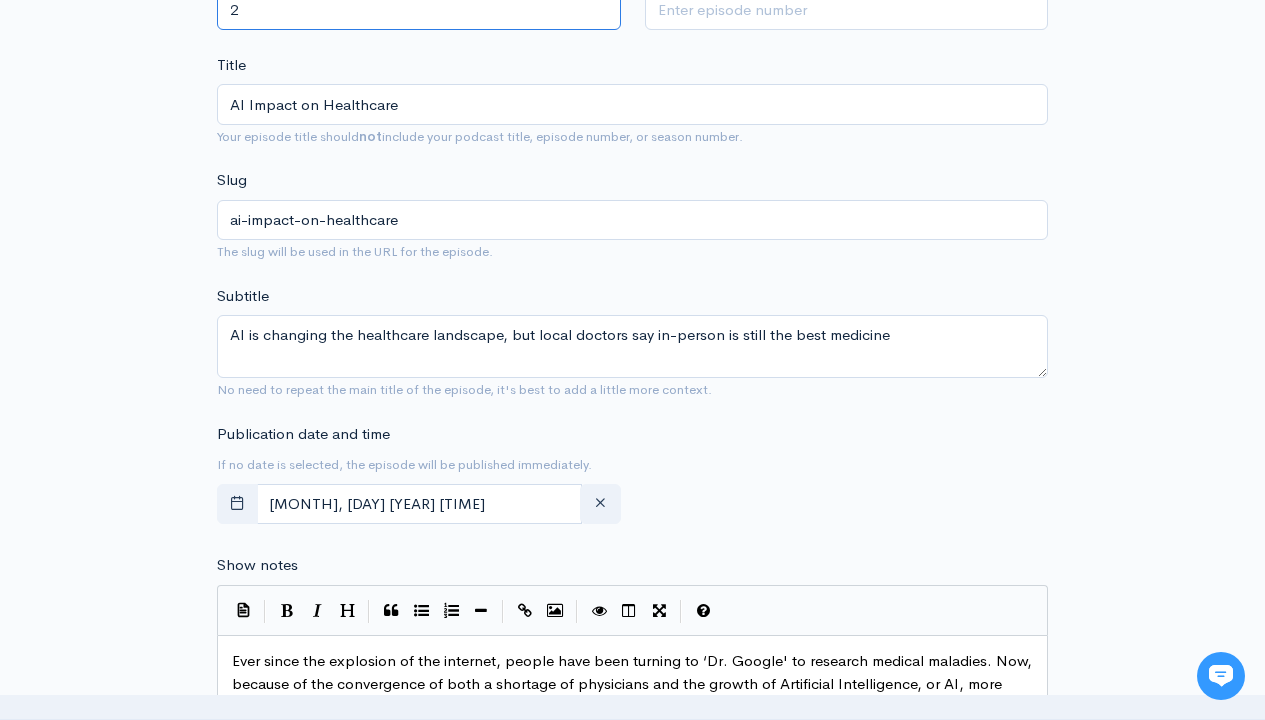 type on "2" 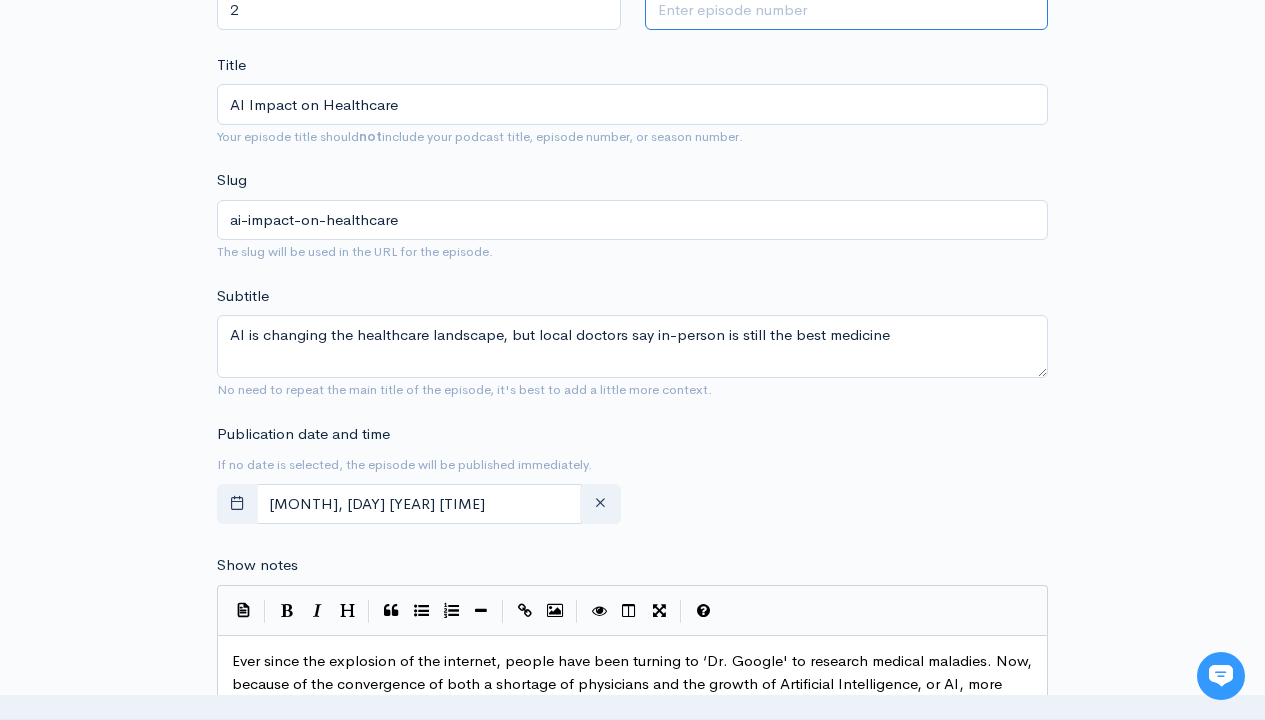 scroll, scrollTop: 0, scrollLeft: 0, axis: both 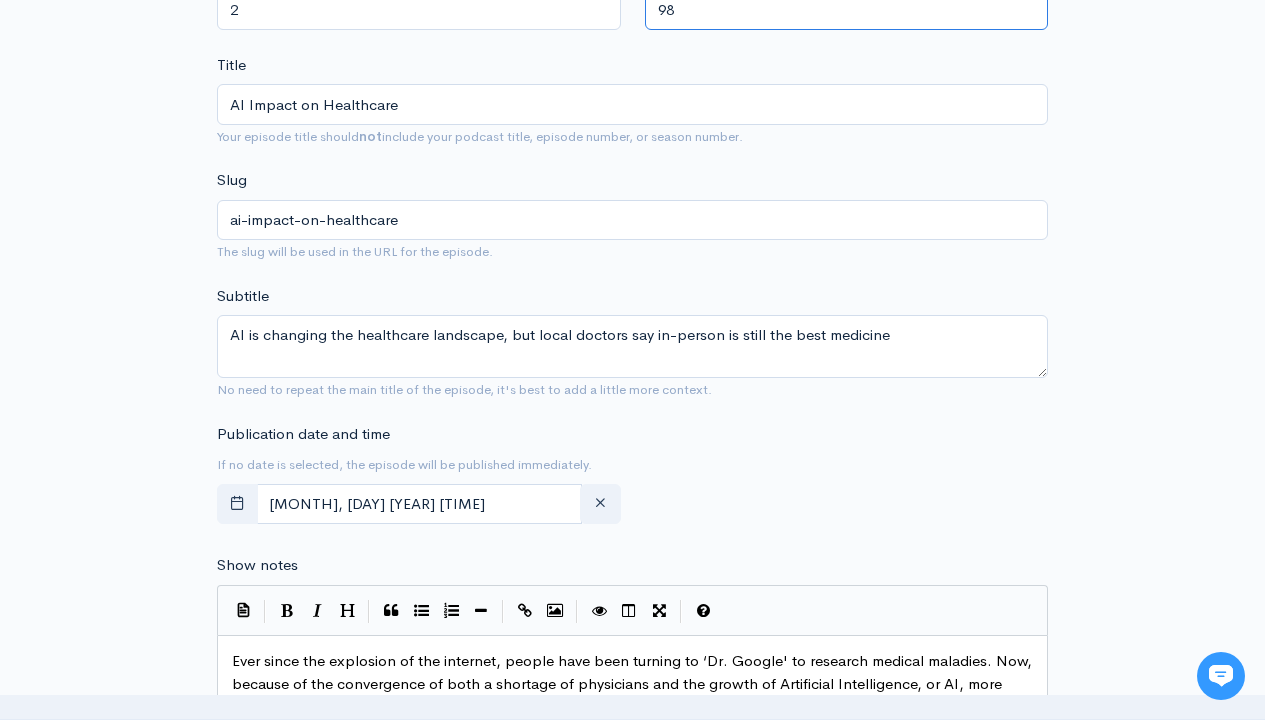 type on "98" 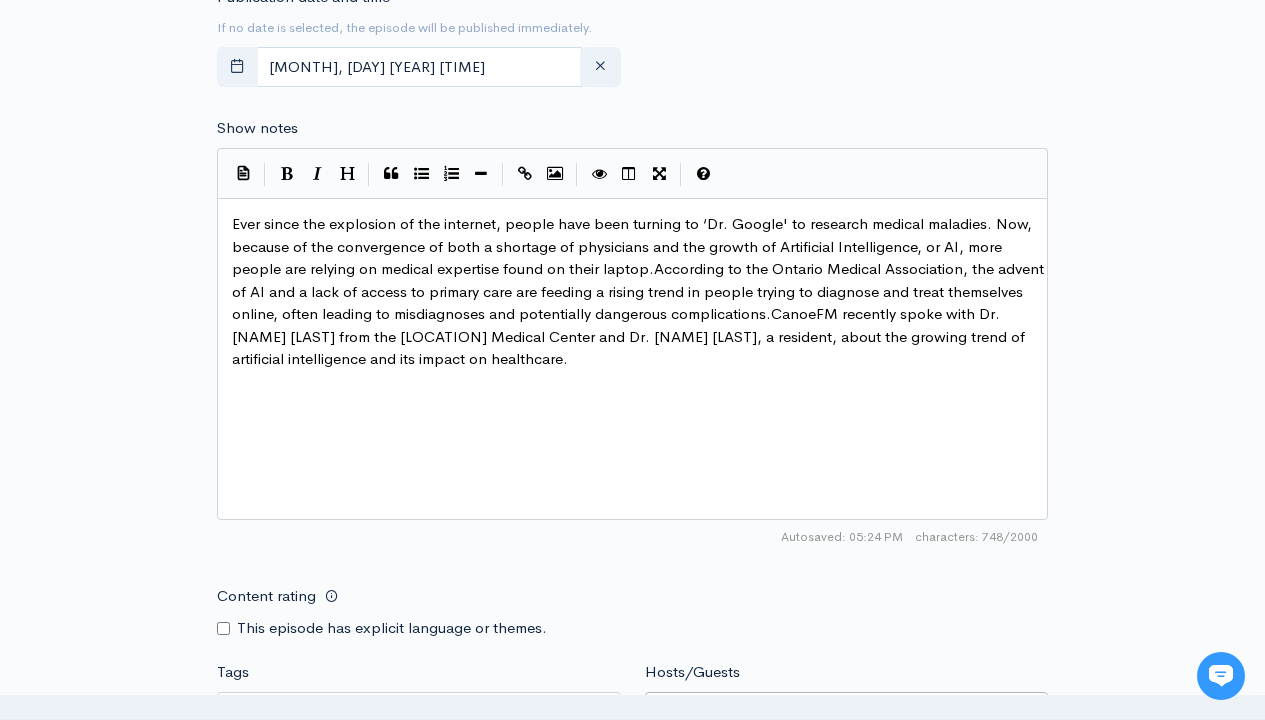 type on "[FIRST] [LAST]" 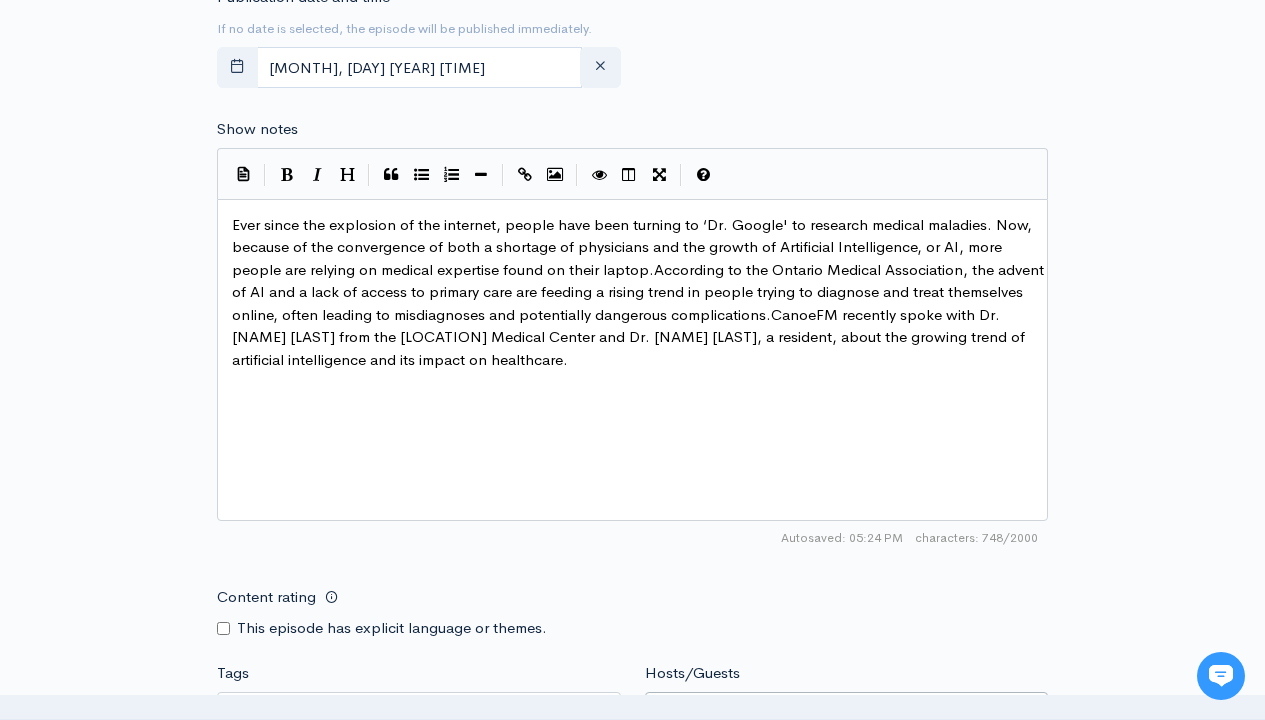 scroll, scrollTop: 1354, scrollLeft: 0, axis: vertical 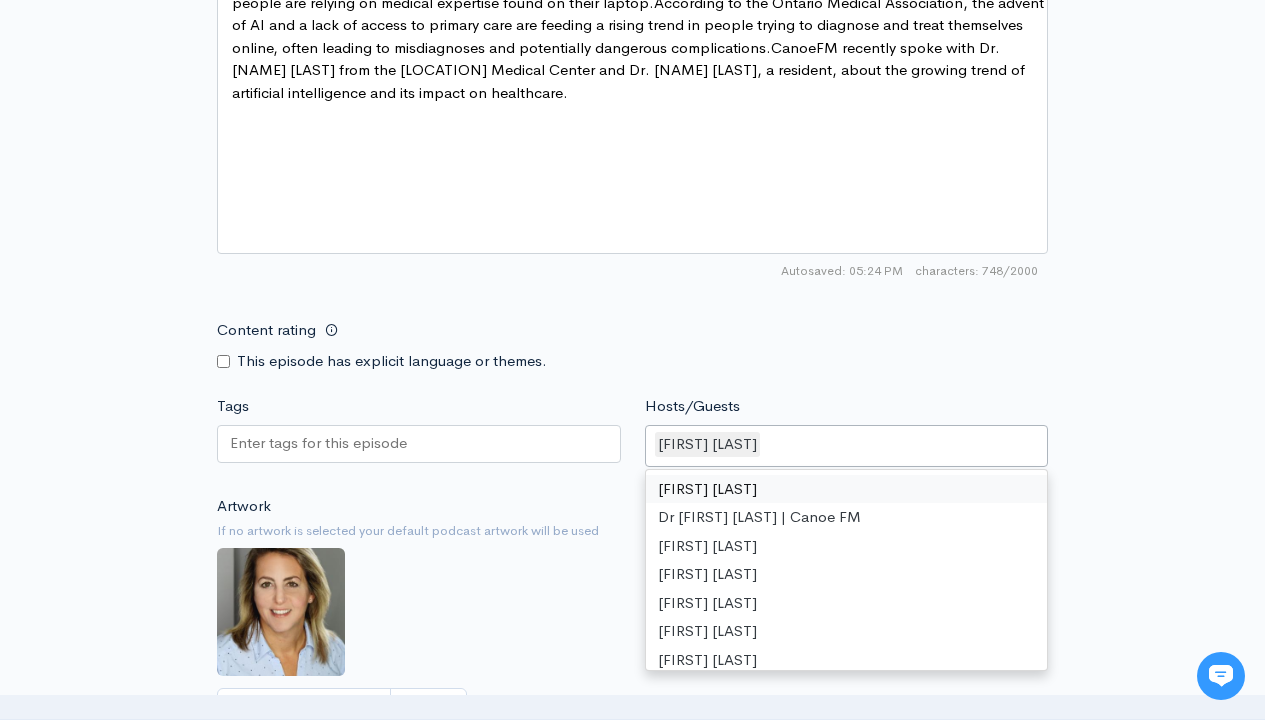 click on "Tags" at bounding box center [320, 443] 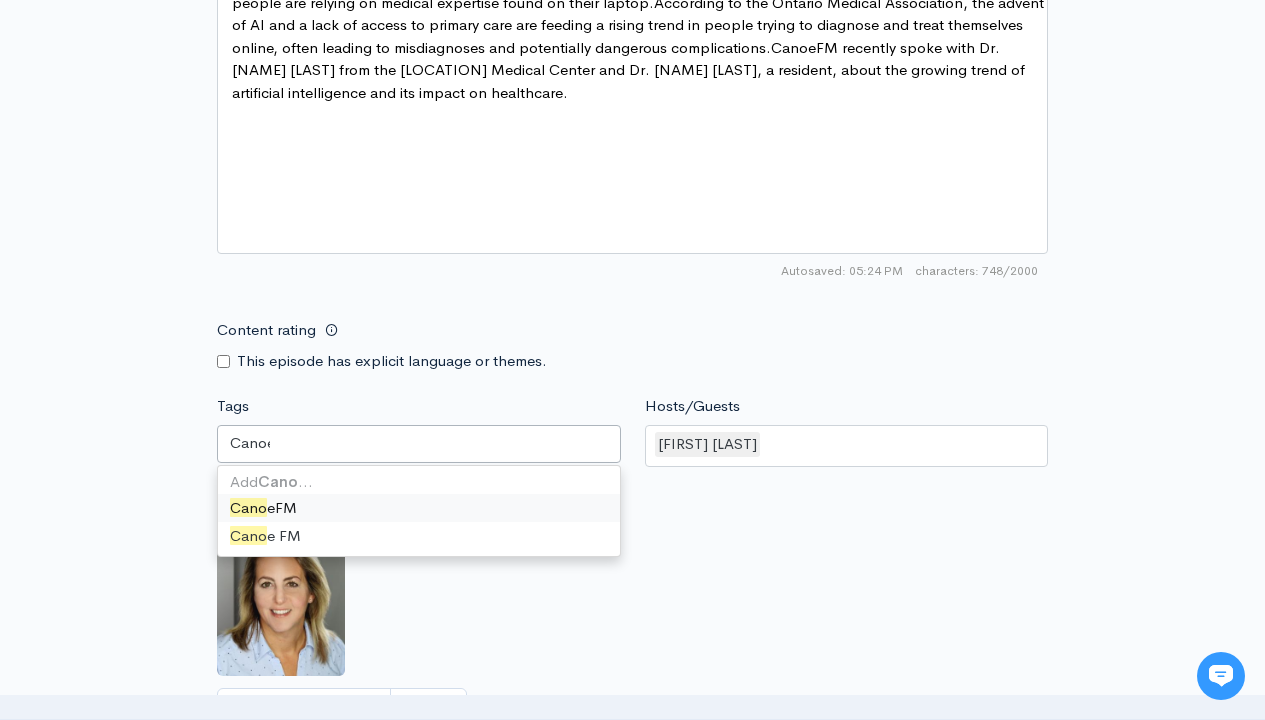 scroll, scrollTop: 0, scrollLeft: 0, axis: both 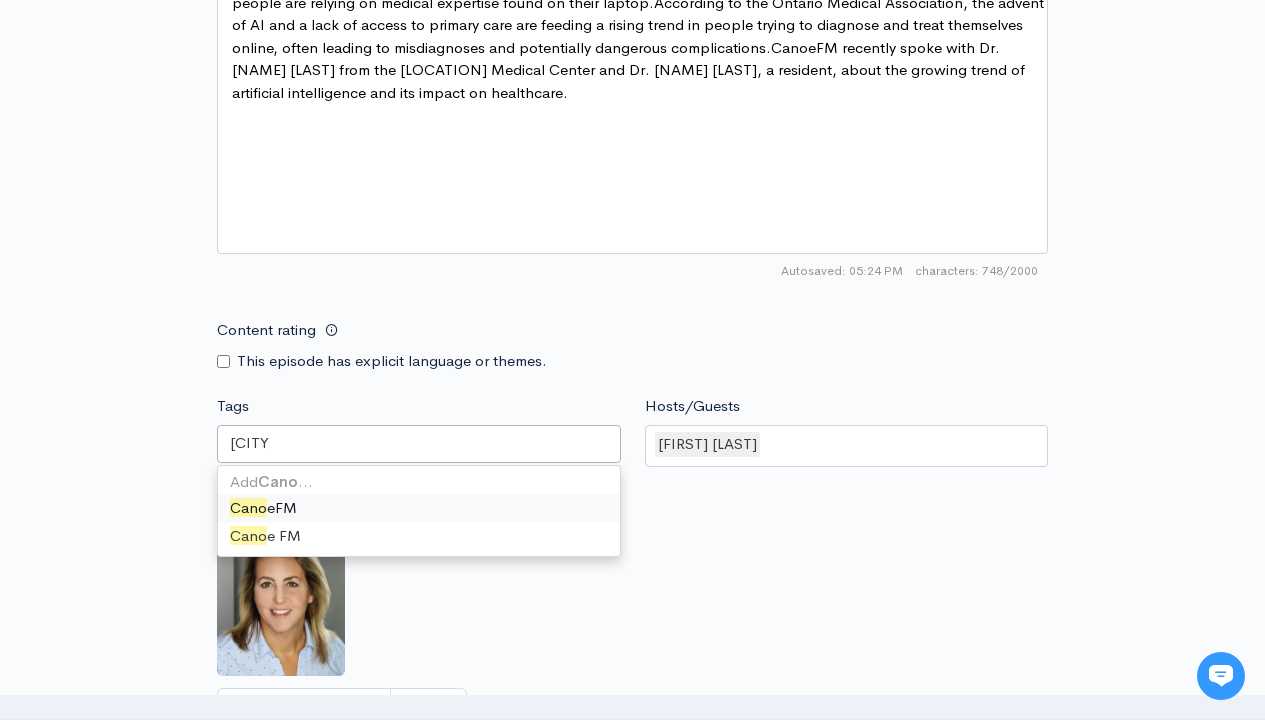 type on "Canoe FM" 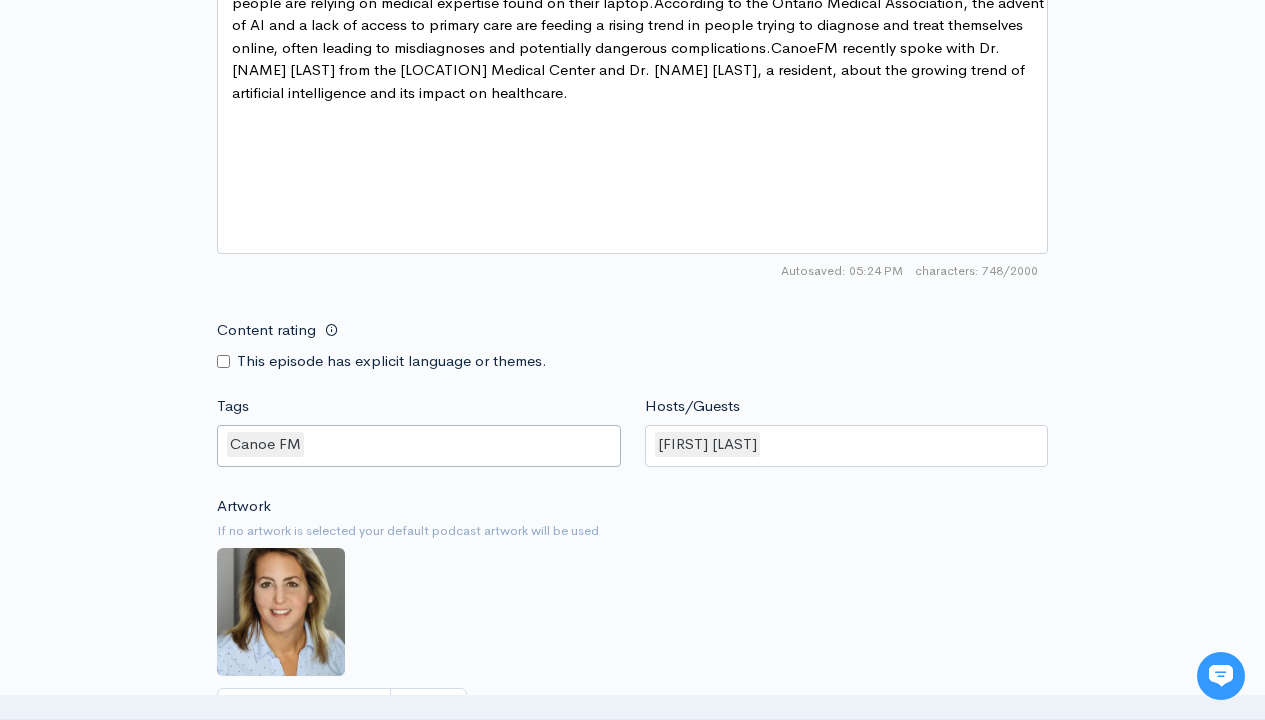 click on "Tags" at bounding box center [309, 444] 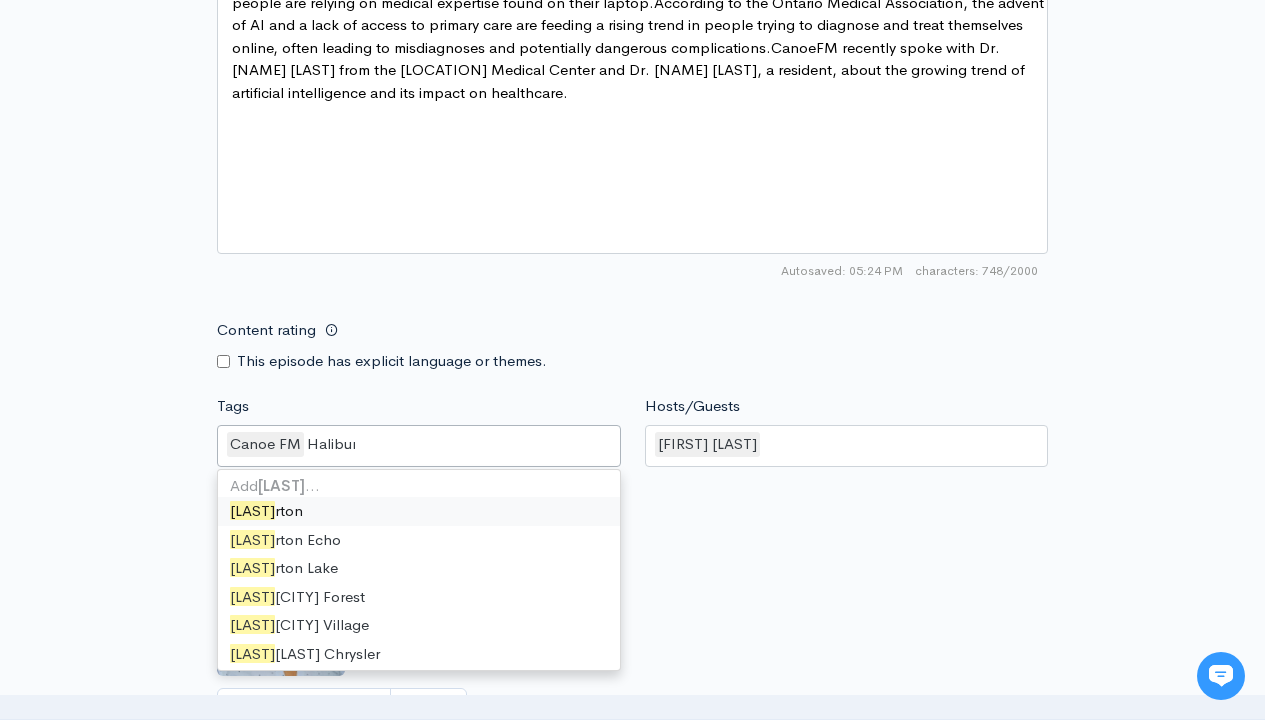 type on "Haliburton" 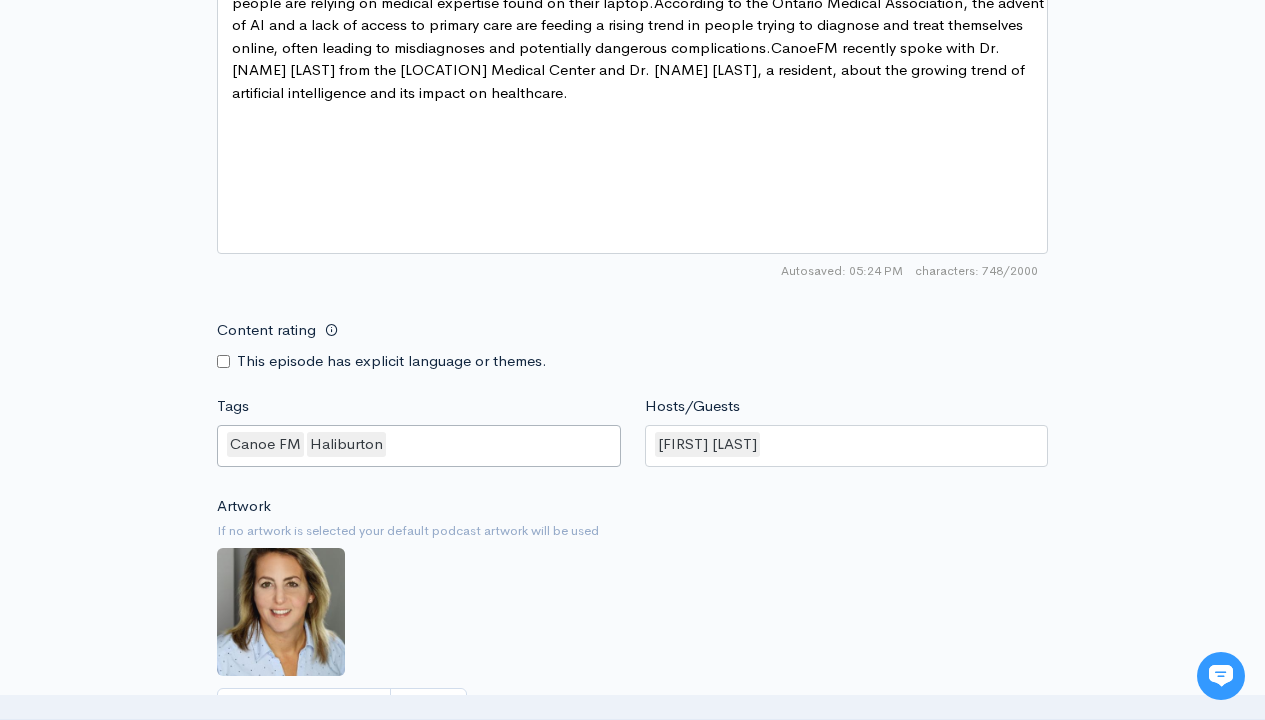 click on "Tags" at bounding box center [391, 444] 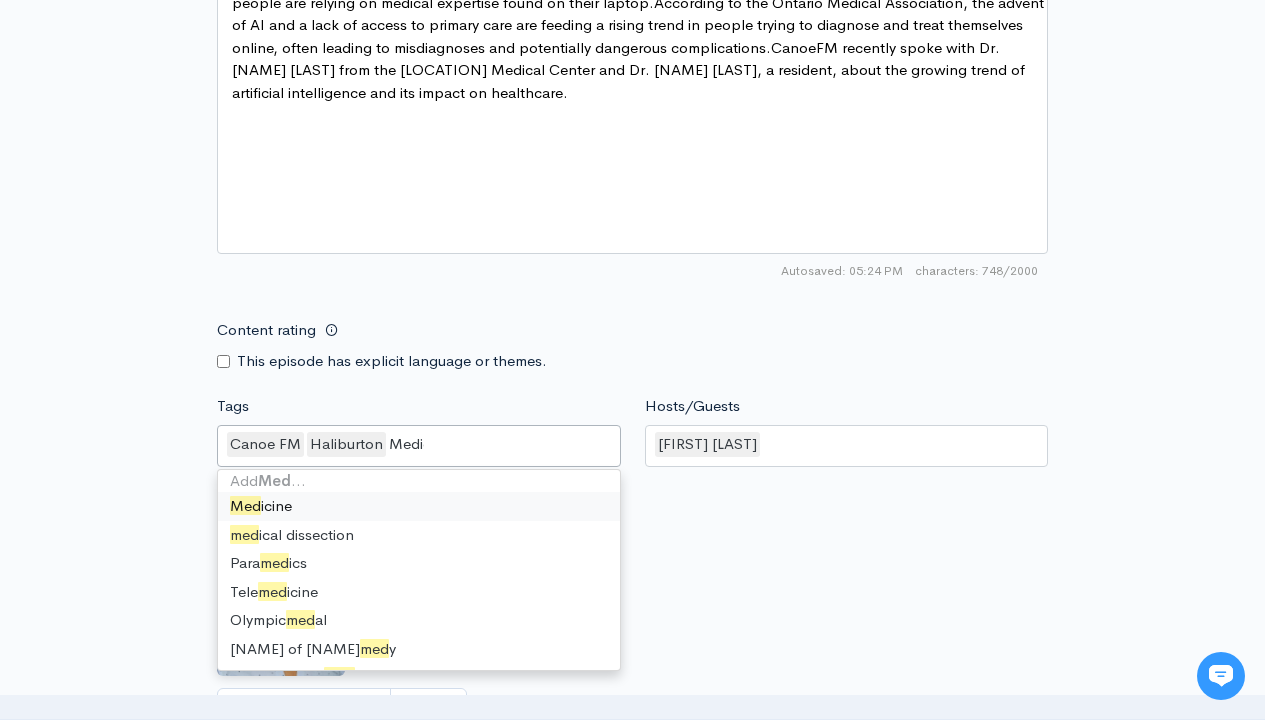 scroll, scrollTop: 0, scrollLeft: 0, axis: both 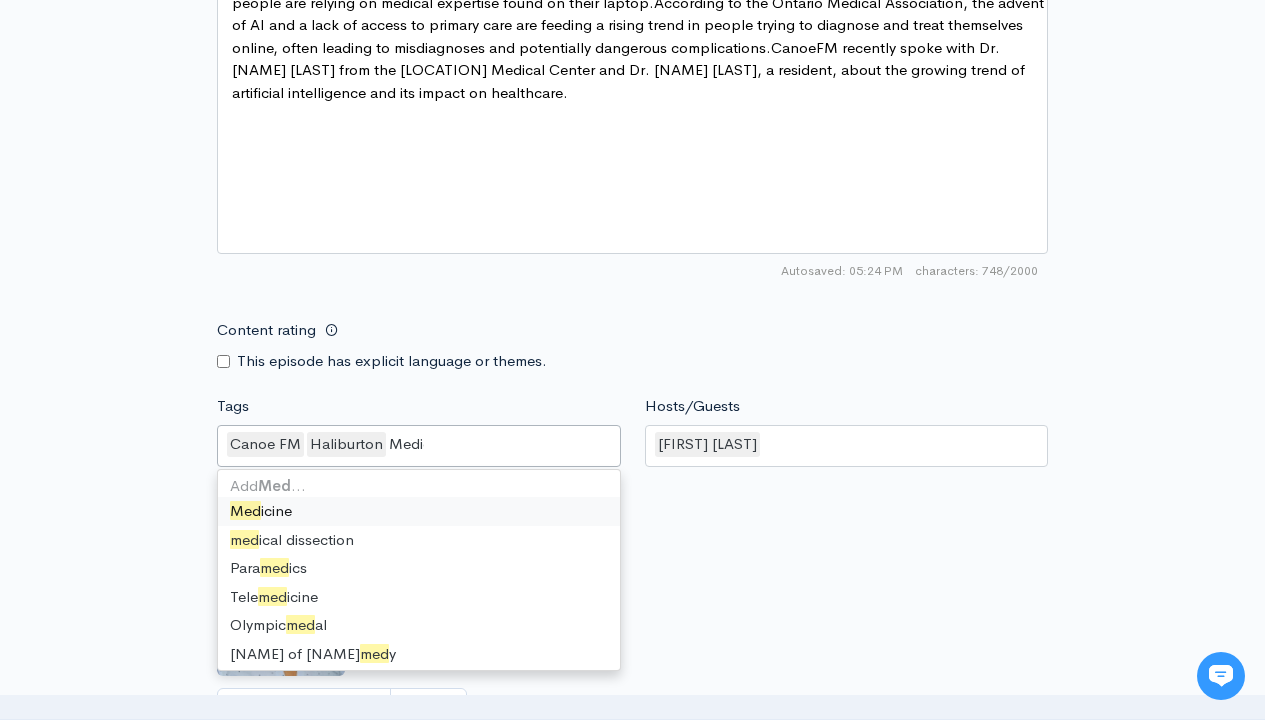 type on "Medical" 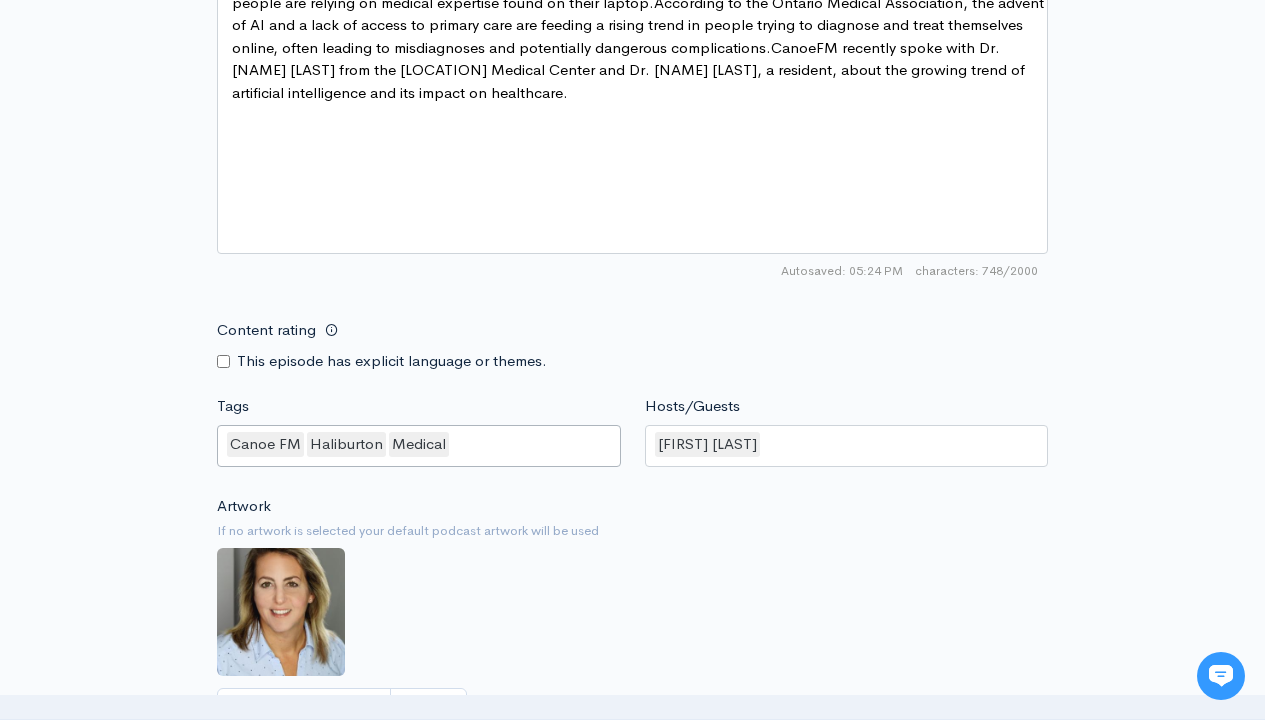 click on "Tags" at bounding box center [454, 444] 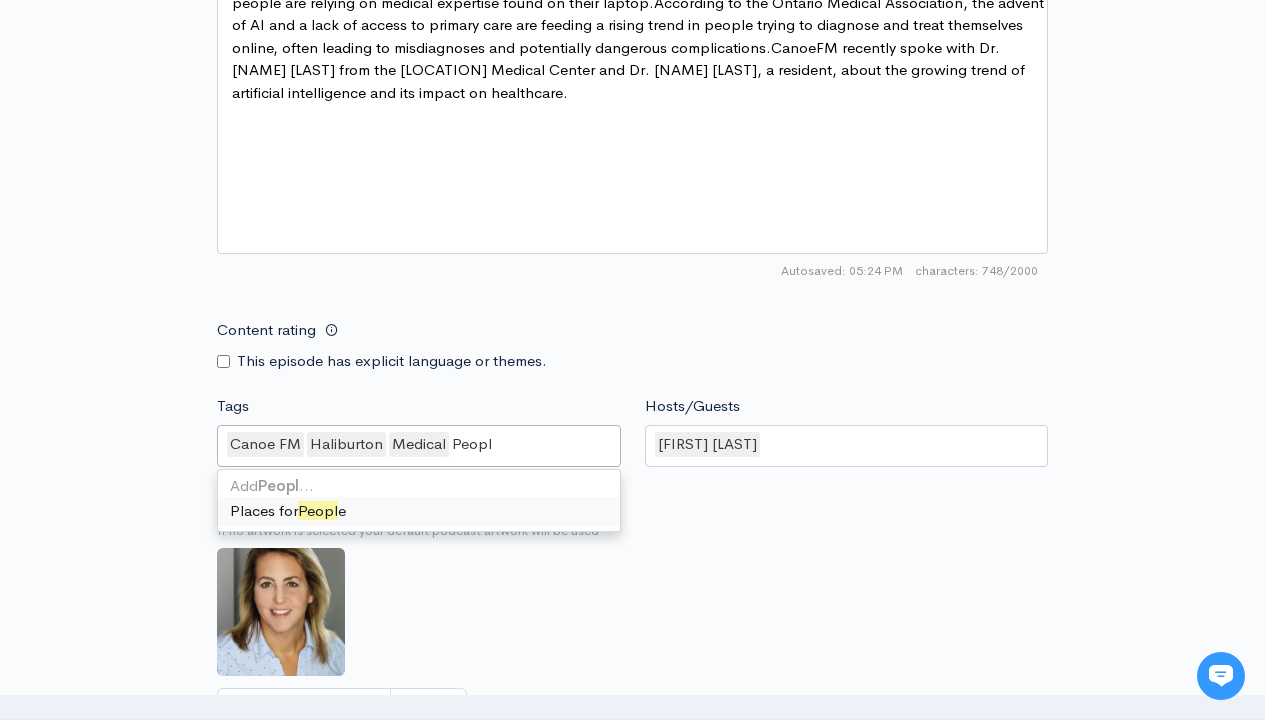 type on "People" 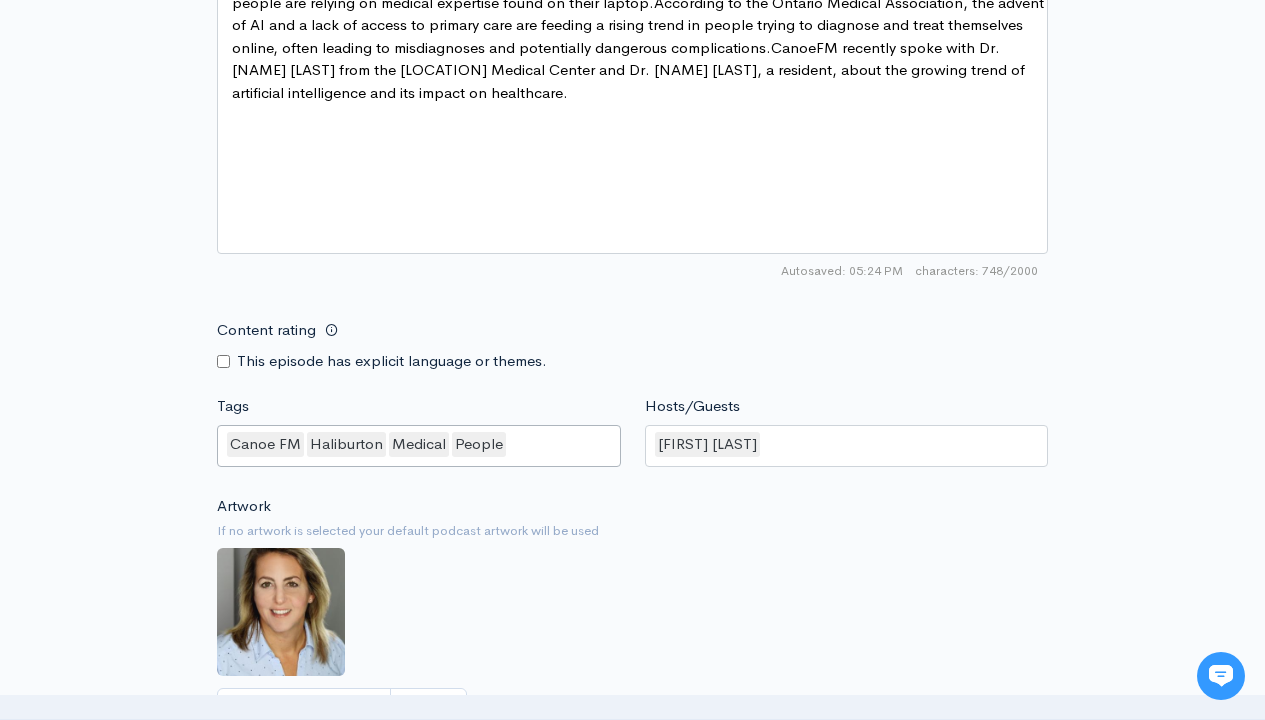 click on "Tags" at bounding box center [511, 444] 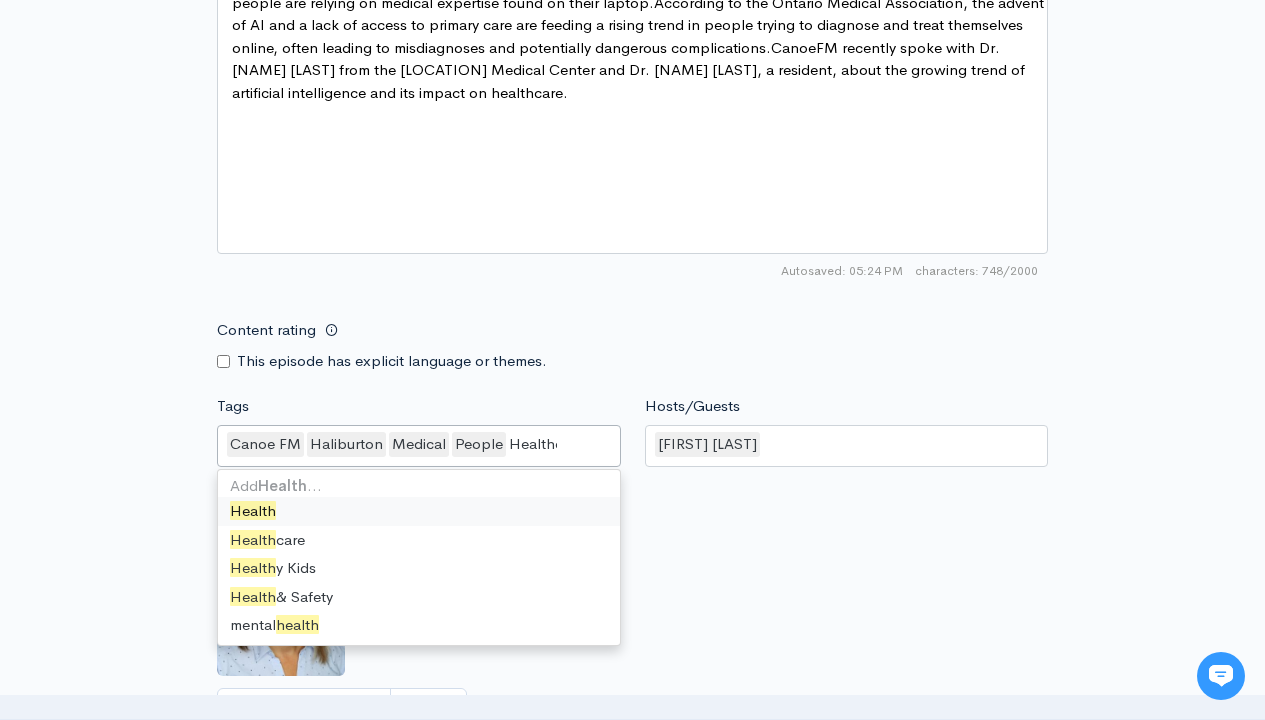type on "Healthcare" 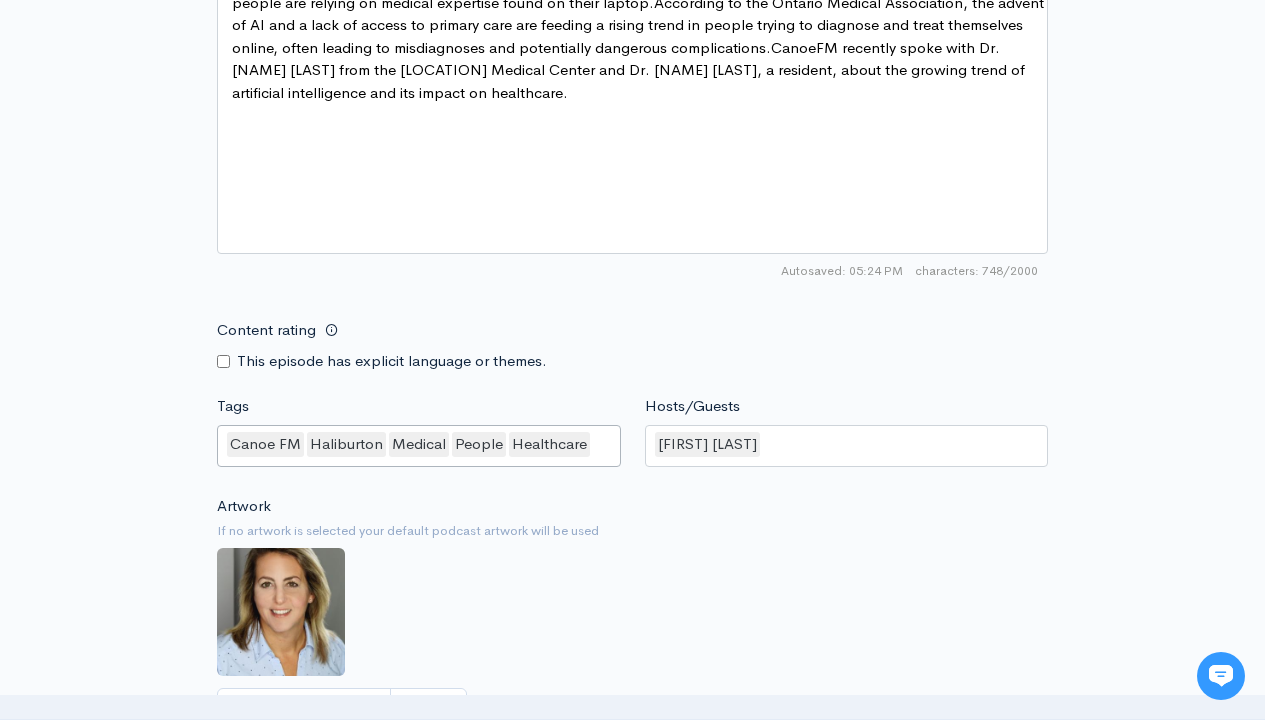 click on "Tags" at bounding box center (595, 444) 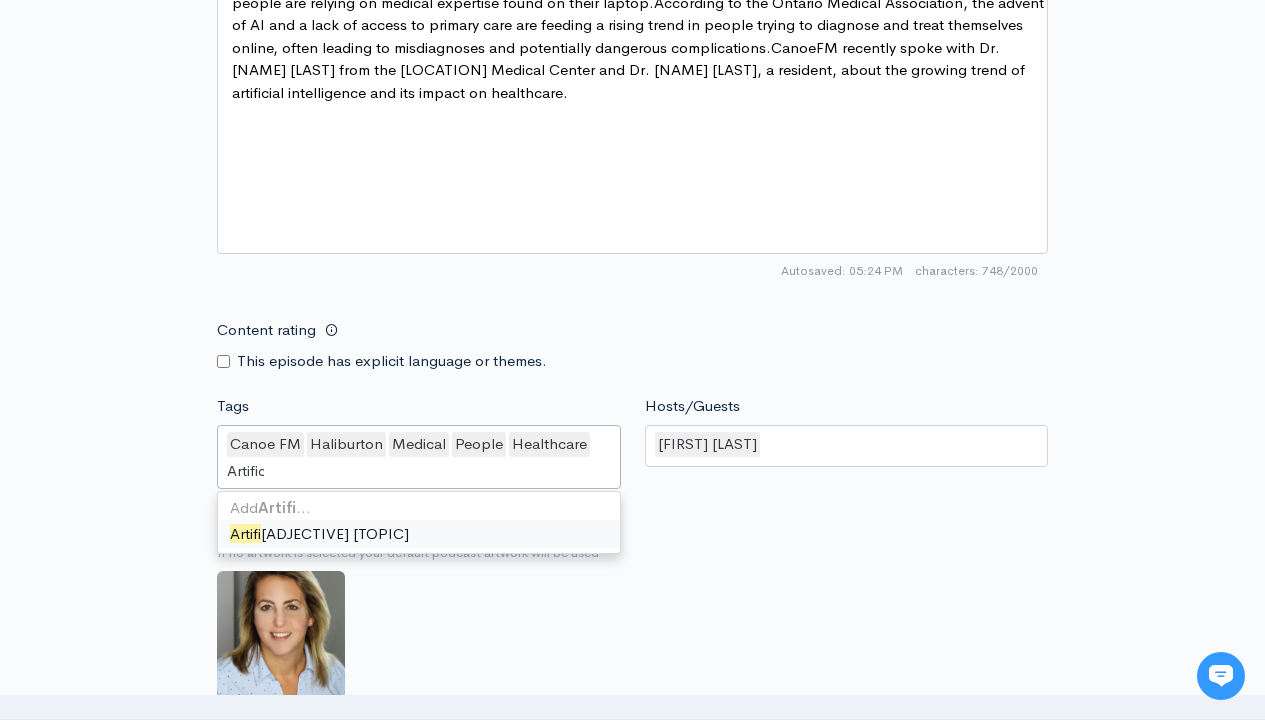 type on "Artificial" 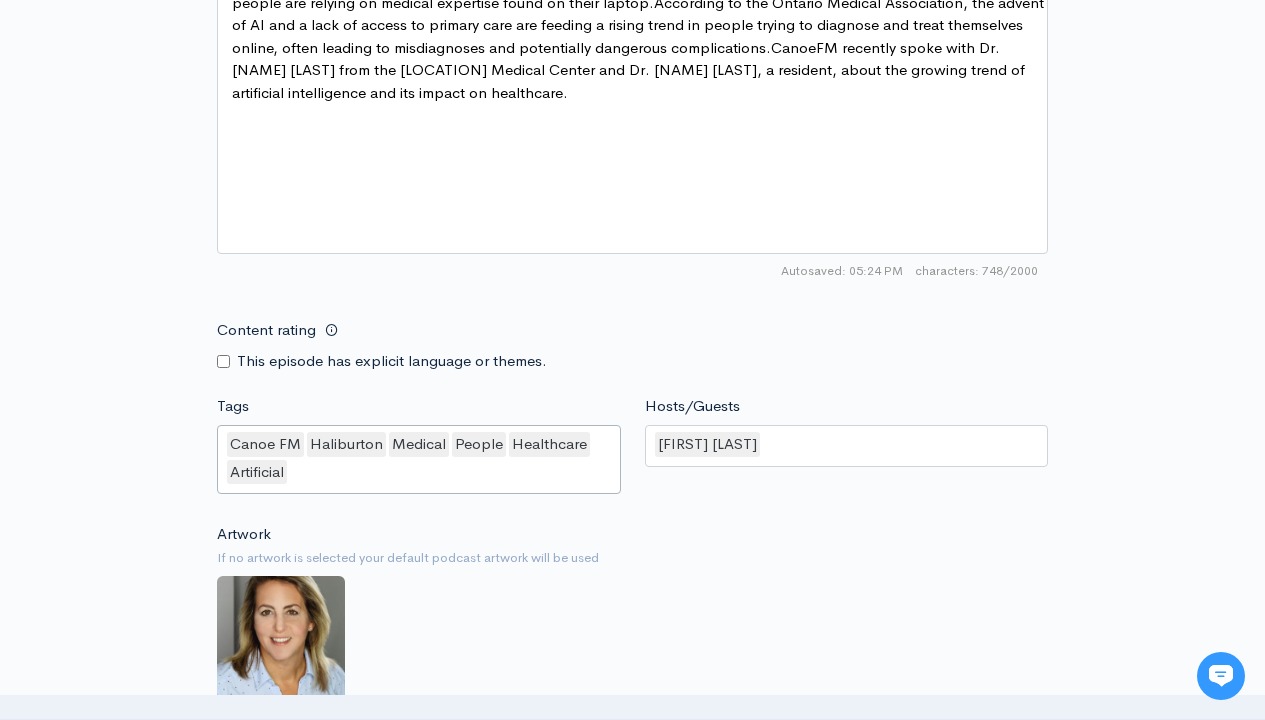 click on "Tags" at bounding box center [292, 472] 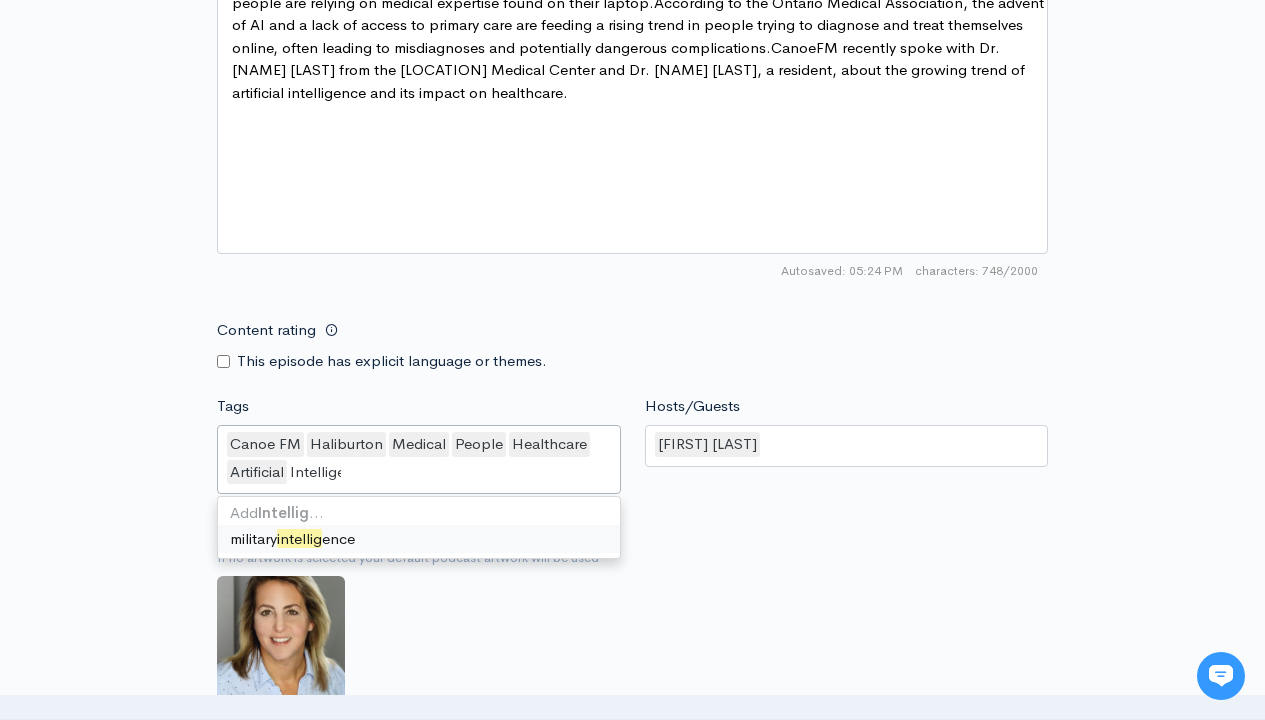 type on "Intelligence" 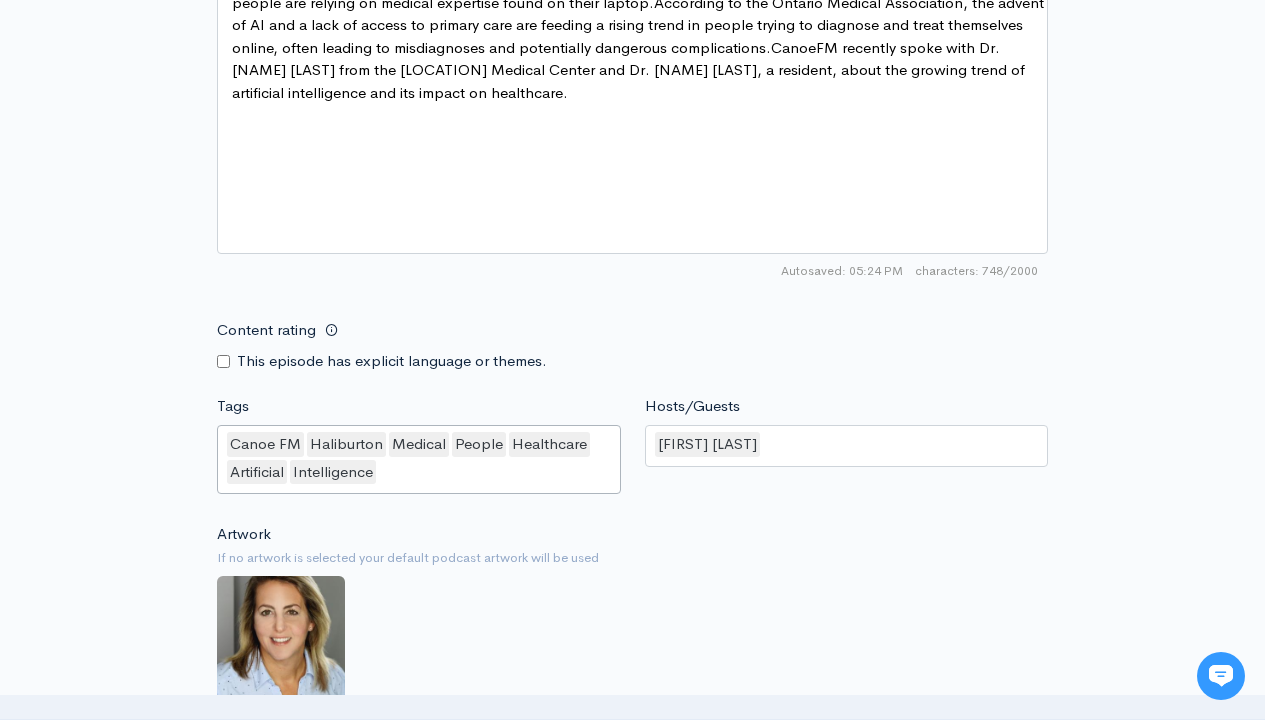 click on "Tags" at bounding box center [381, 472] 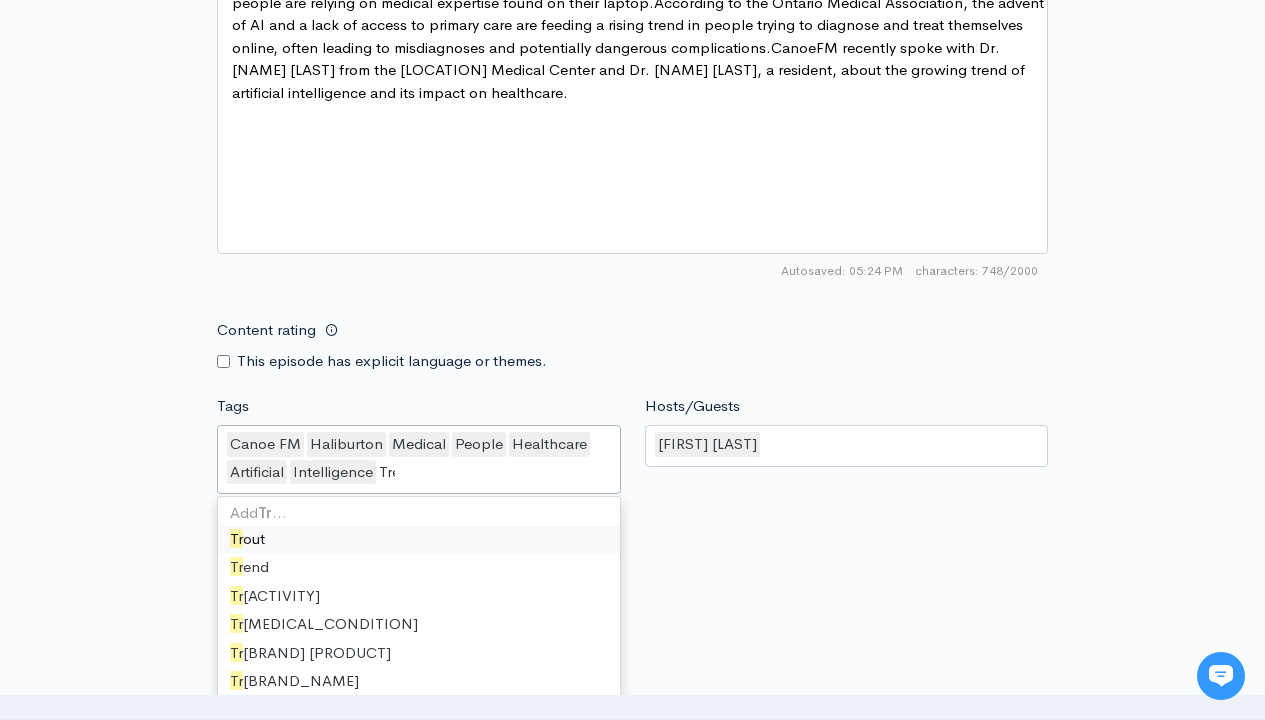 type on "Trend" 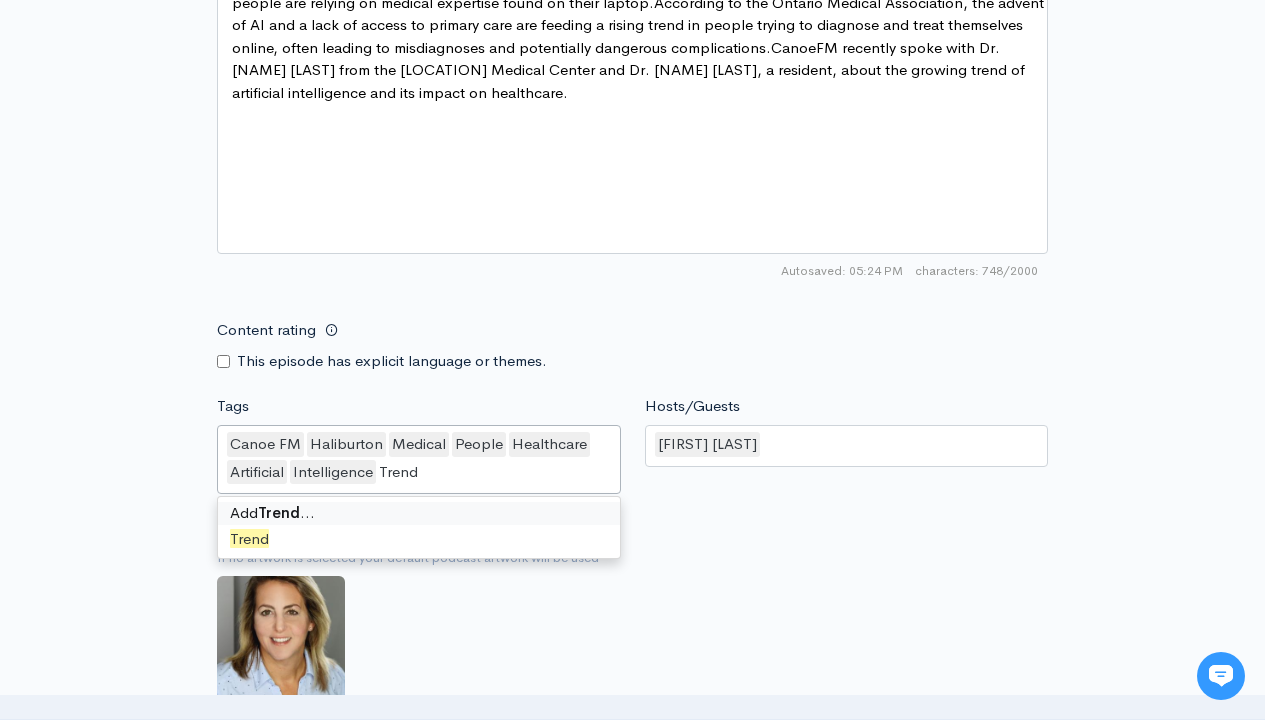 type 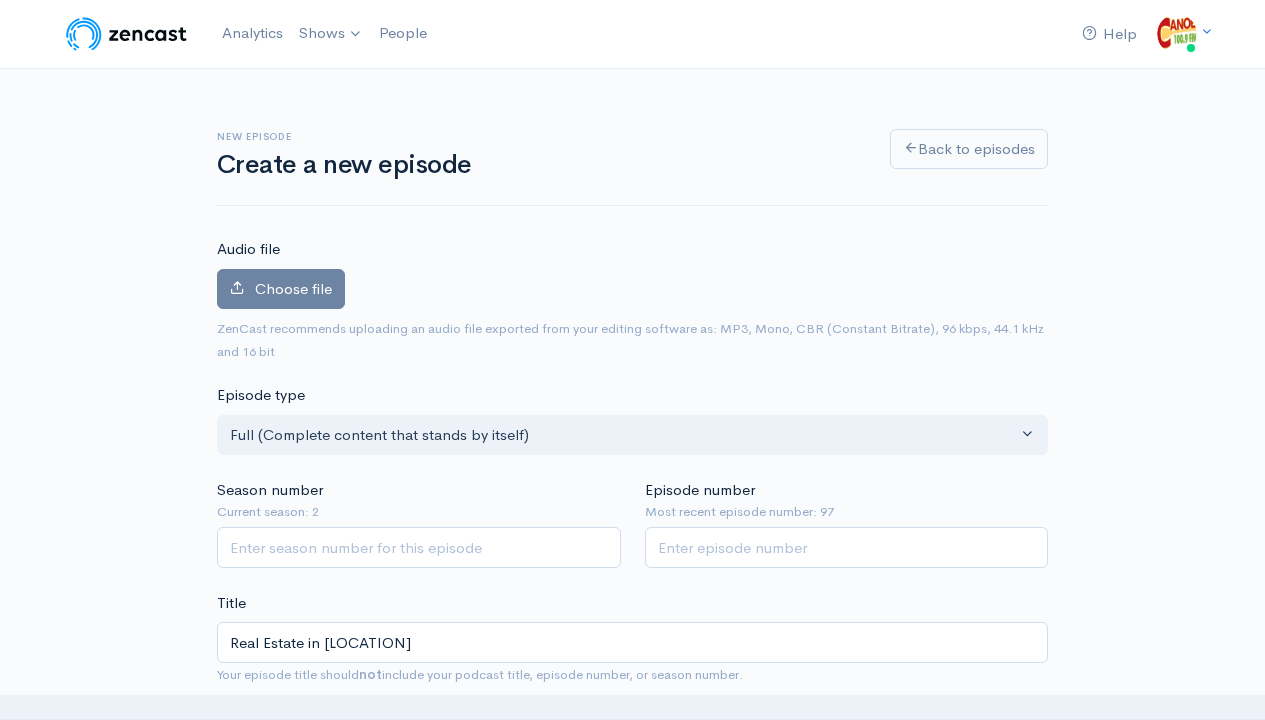 scroll, scrollTop: 774, scrollLeft: 0, axis: vertical 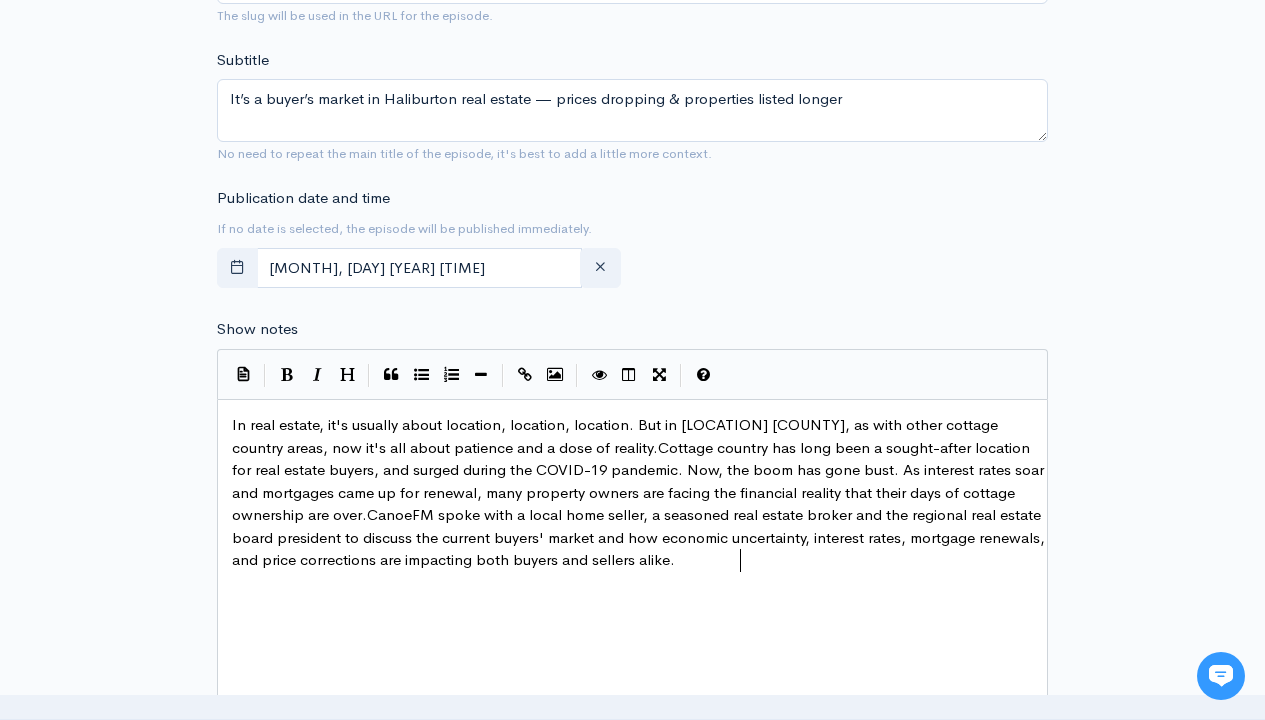 type on "In real estate, it's usually about location, location, location. But in [LOCATION] [COUNTY], as with other cottage country areas, now it's all about patience and a dose of reality.Cottage country has long been a sought-after location for real estate buyers, and surged during the COVID-19 pandemic. Now, the boom has gone bust. As interest rates soar and mortgages came up for renewal, many property owners are facing the financial reality that their days of cottage ownership are over.CanoeFM spoke with a local home seller, a seasoned real estate broker and the regional real estate board president to discuss the current buyers' market and how economic uncertainty, interest rates, mortgage renewals, and price corrections are impacting both buyers and sellers alike." 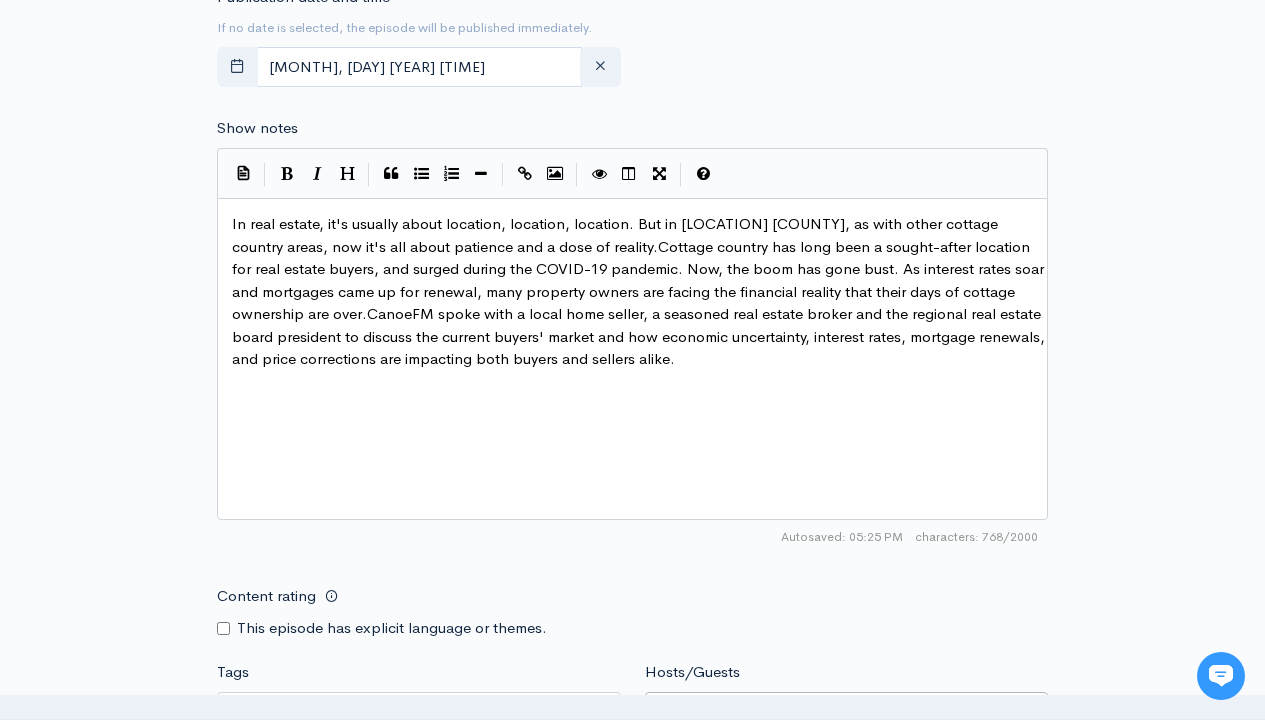 type on "[FIRST] [LAST]" 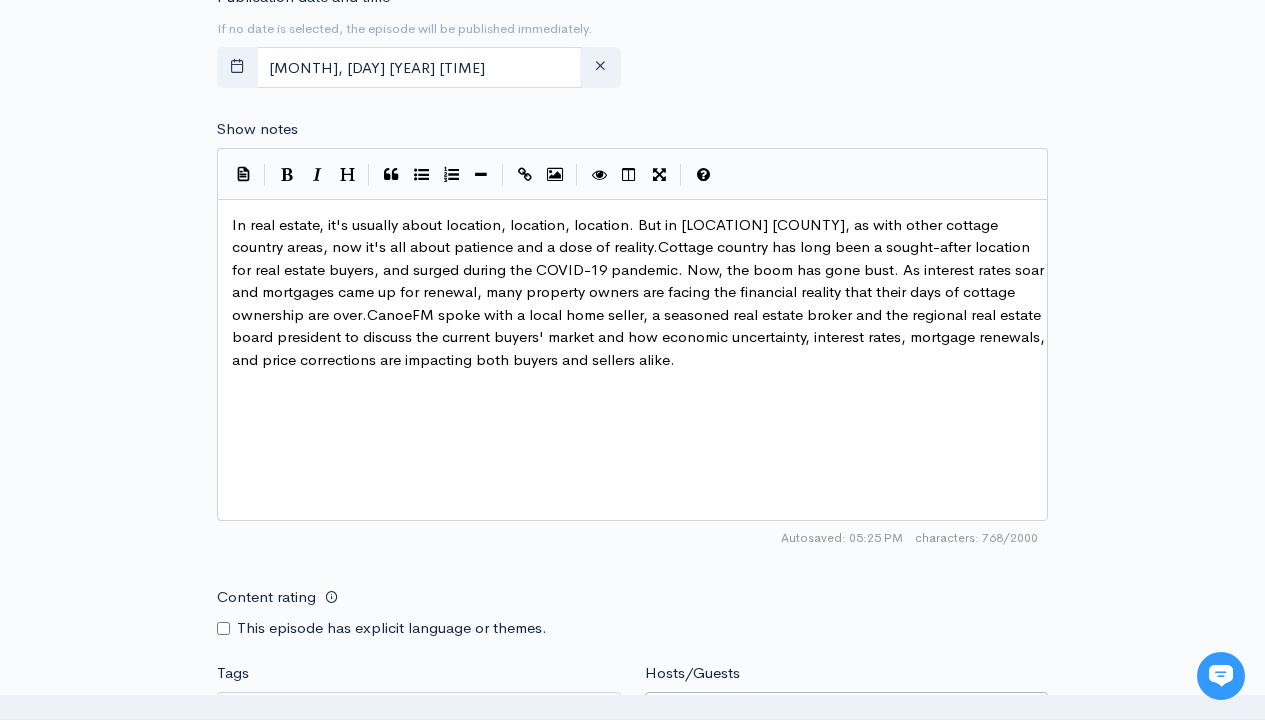 scroll, scrollTop: 1620, scrollLeft: 0, axis: vertical 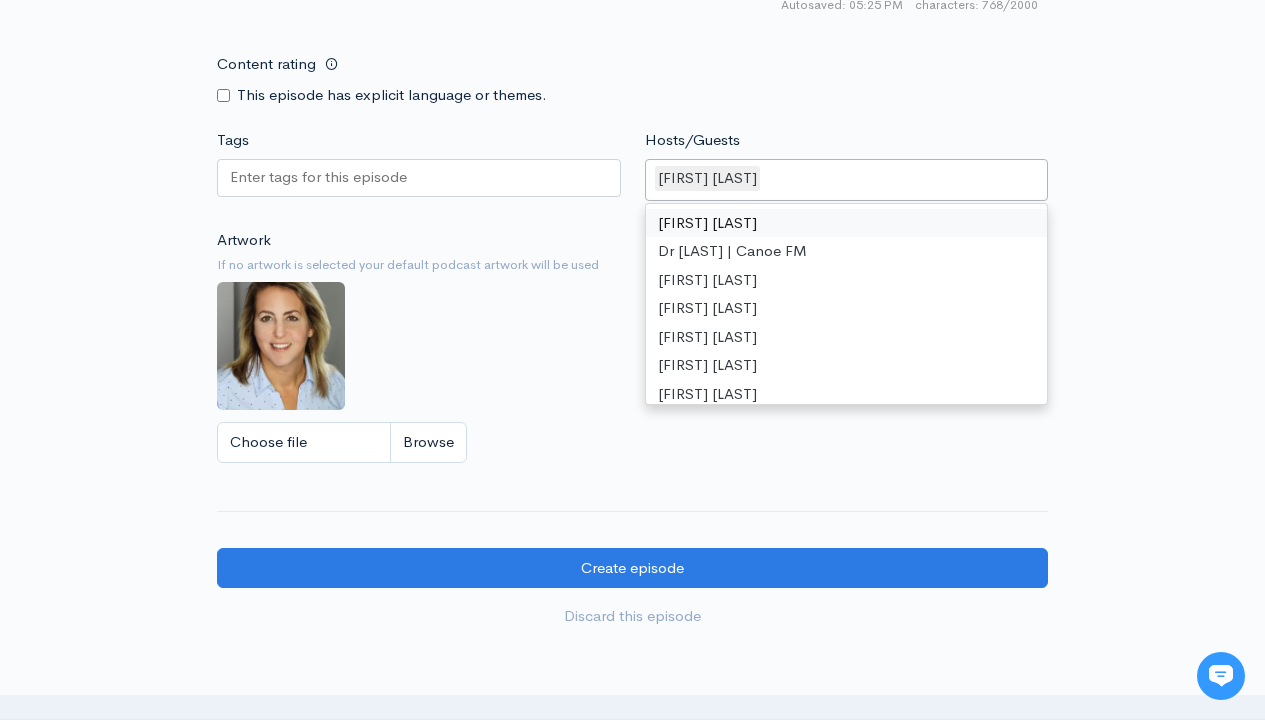 click on "Tags" at bounding box center [320, 177] 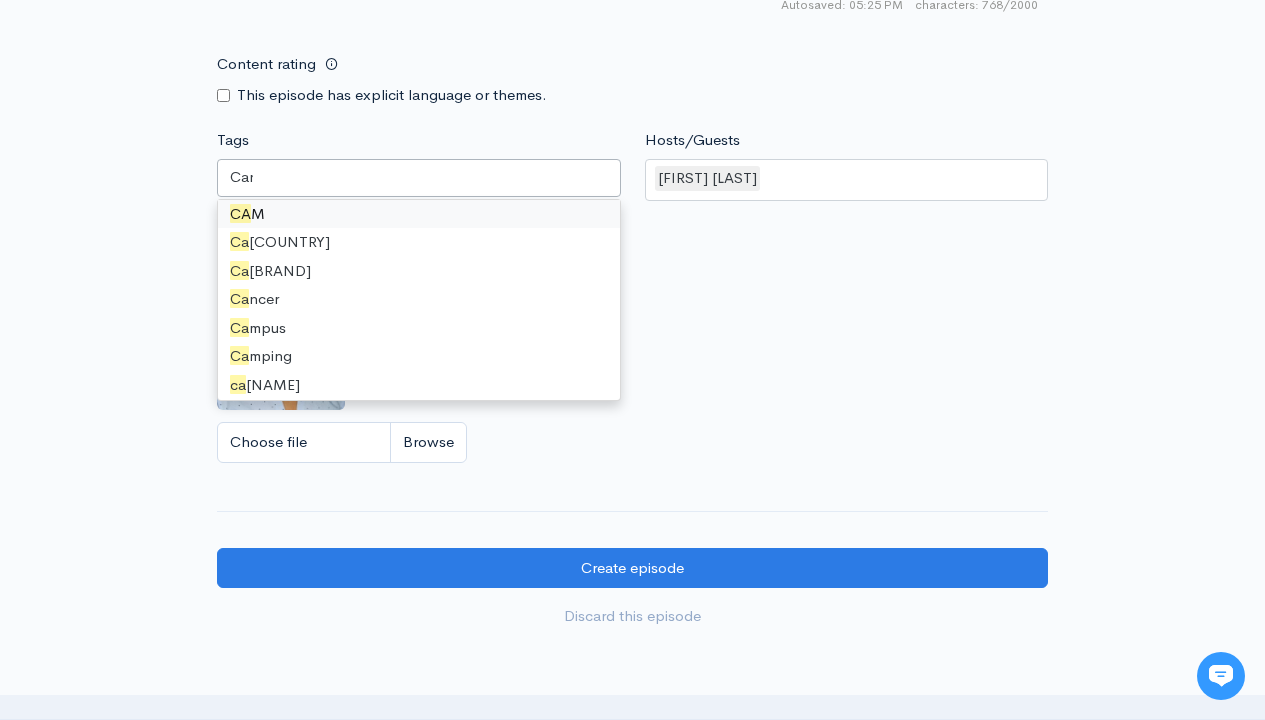 scroll, scrollTop: 0, scrollLeft: 0, axis: both 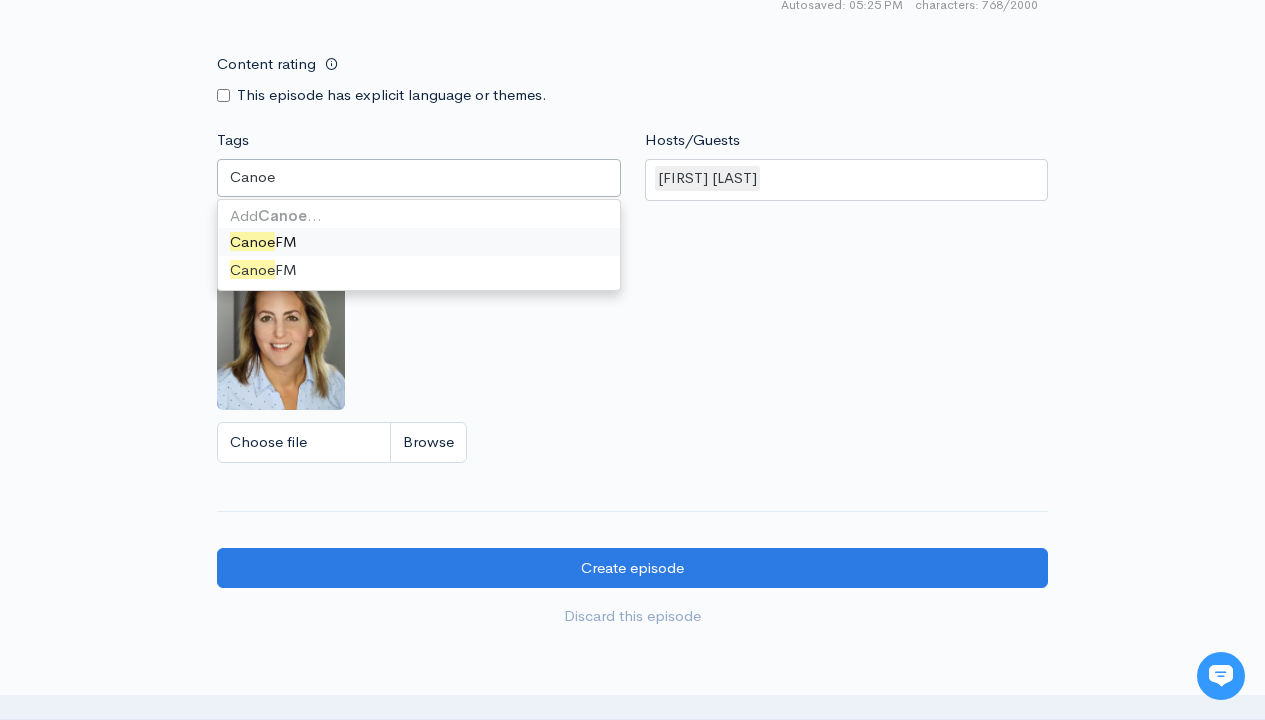 type on "Canoe FM" 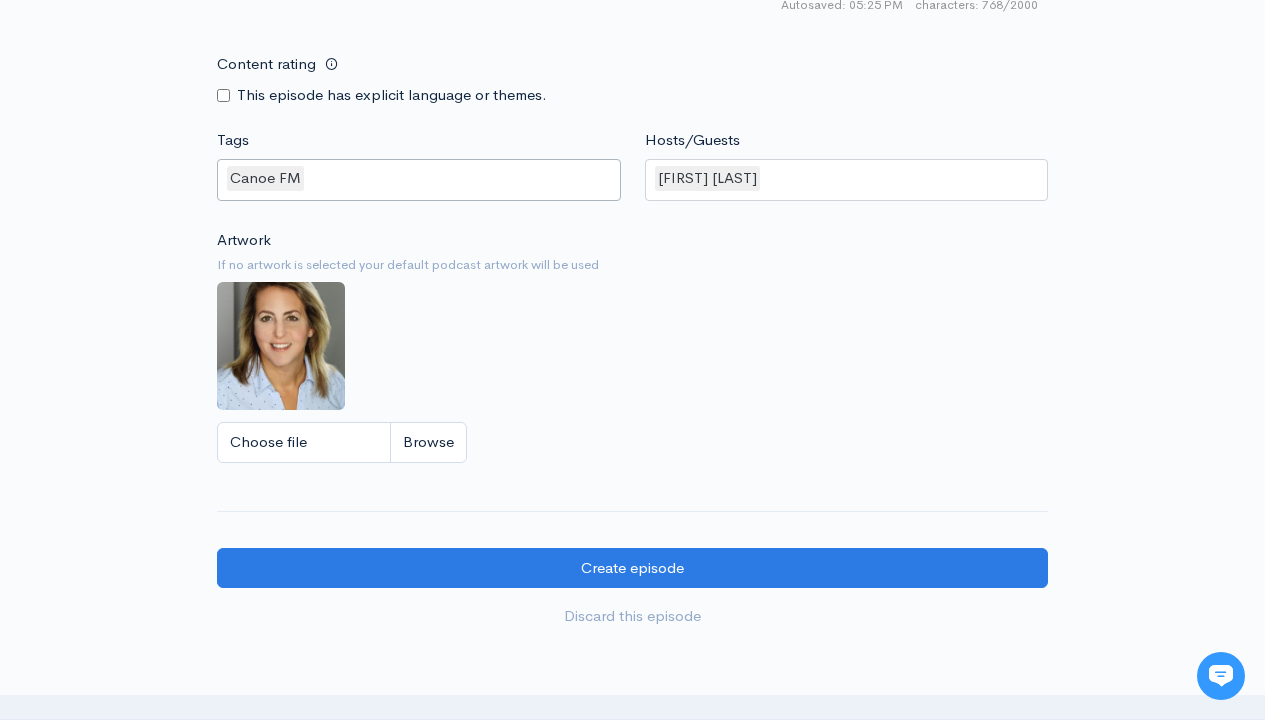 click on "Tags" at bounding box center [309, 178] 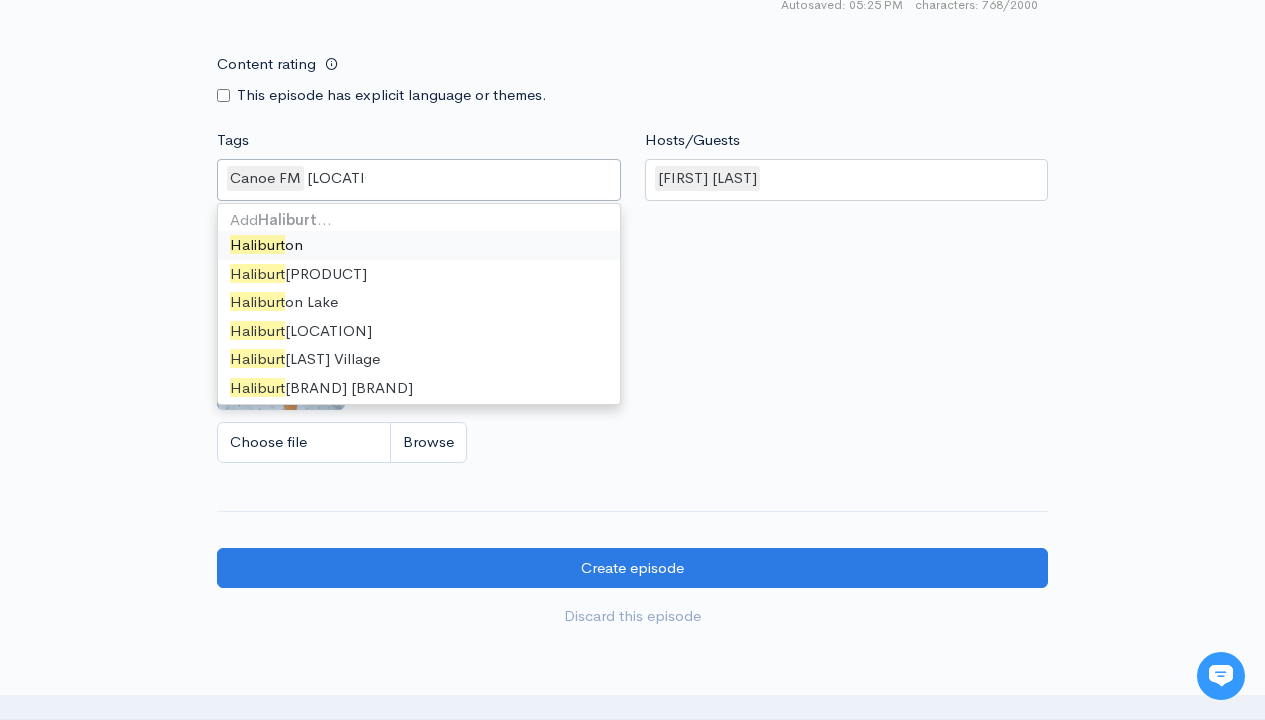 type on "Haliburton" 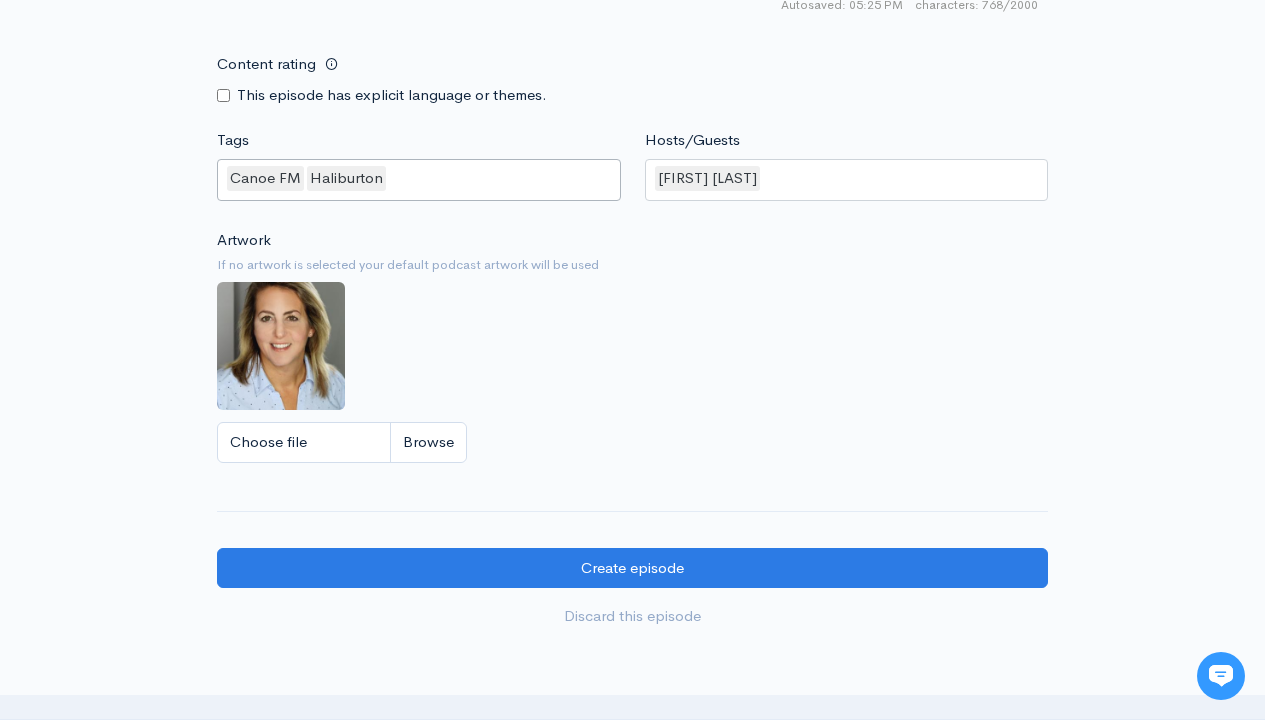 click on "Tags" at bounding box center (391, 178) 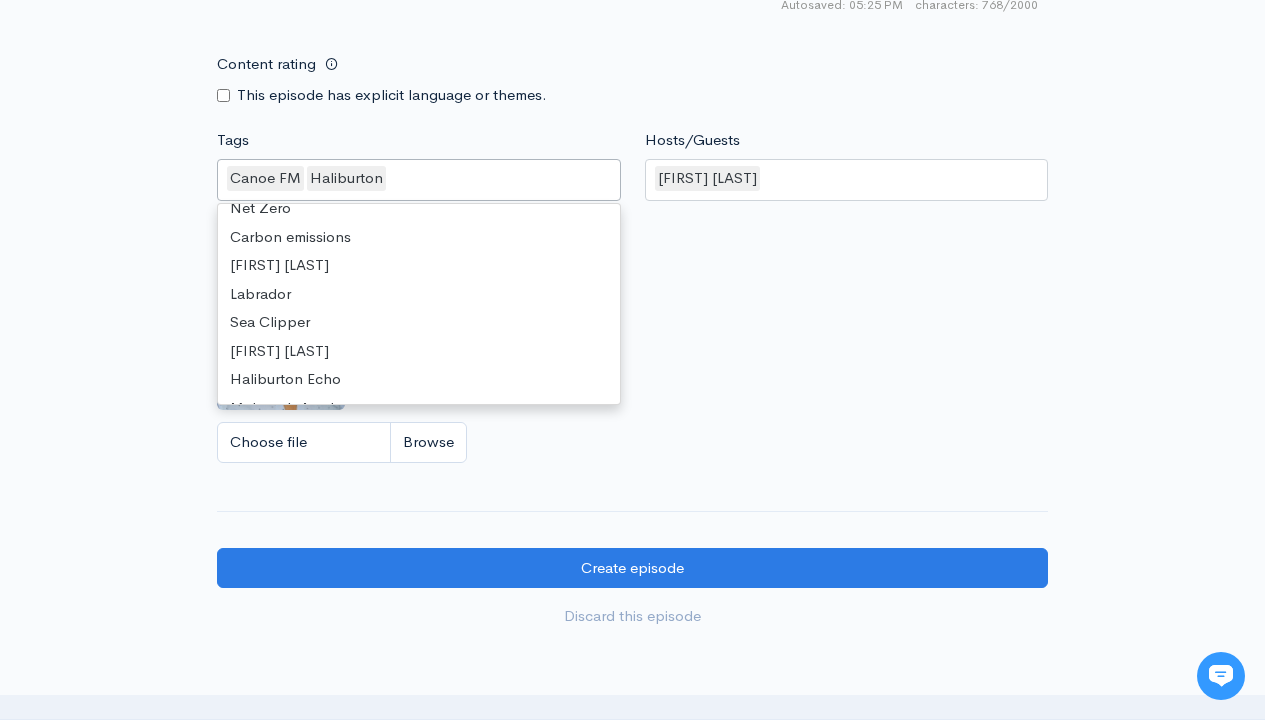 scroll, scrollTop: 5, scrollLeft: 0, axis: vertical 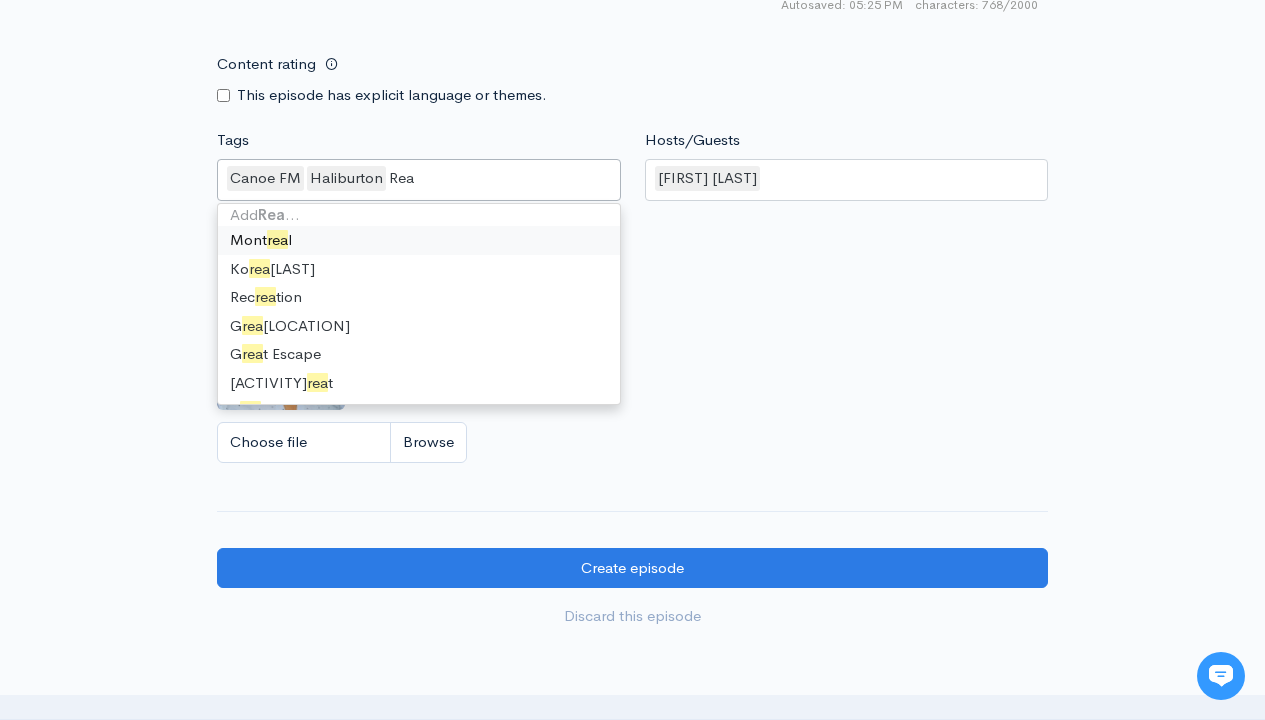 type on "Real" 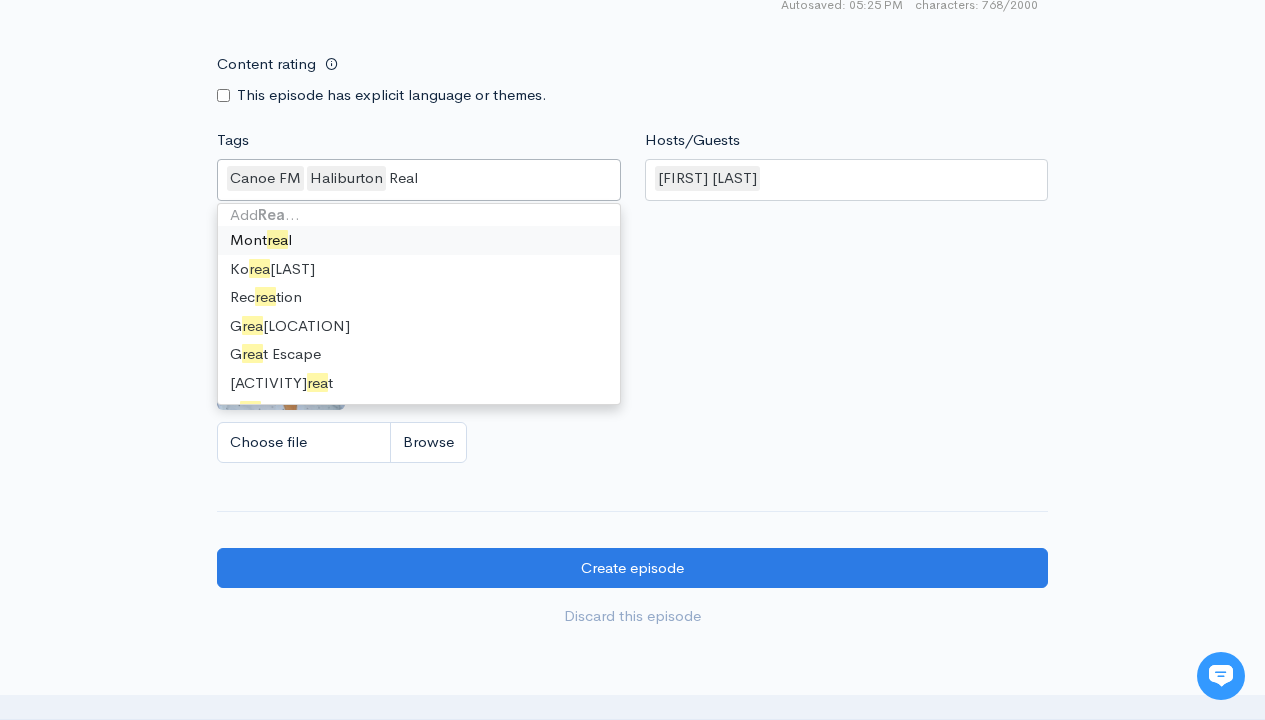 scroll, scrollTop: 0, scrollLeft: 0, axis: both 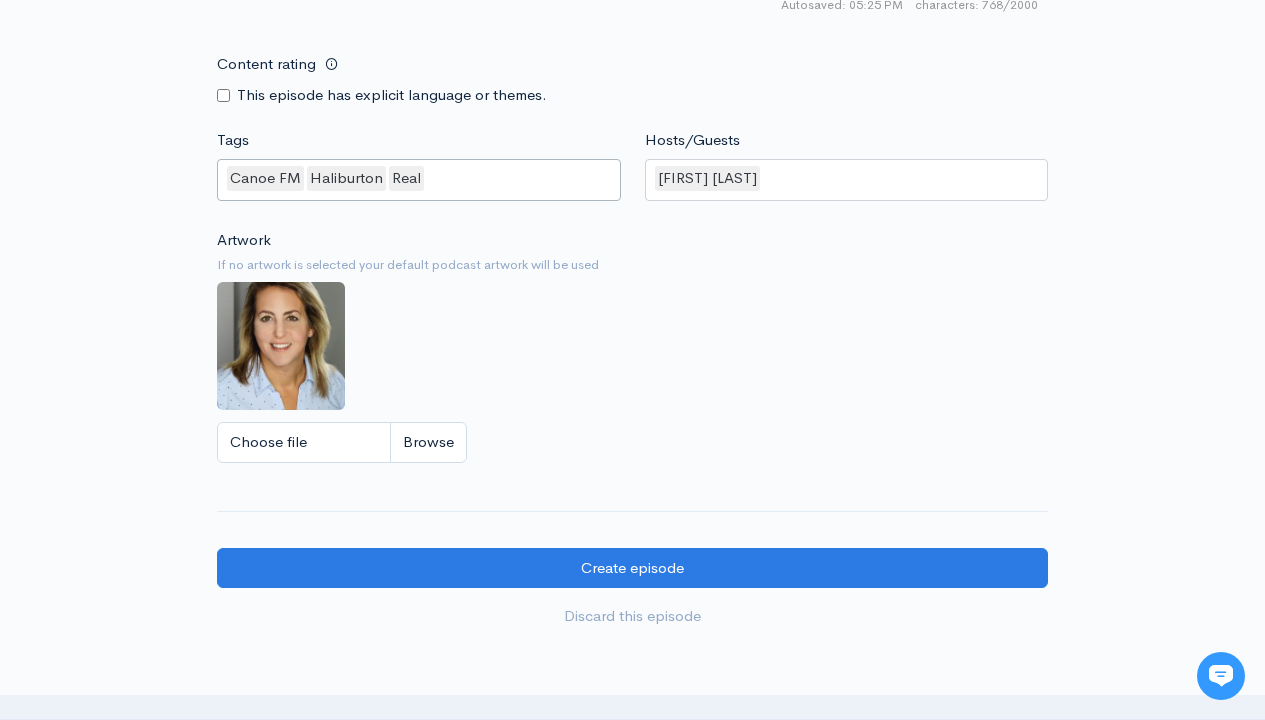 click on "Tags" at bounding box center [429, 178] 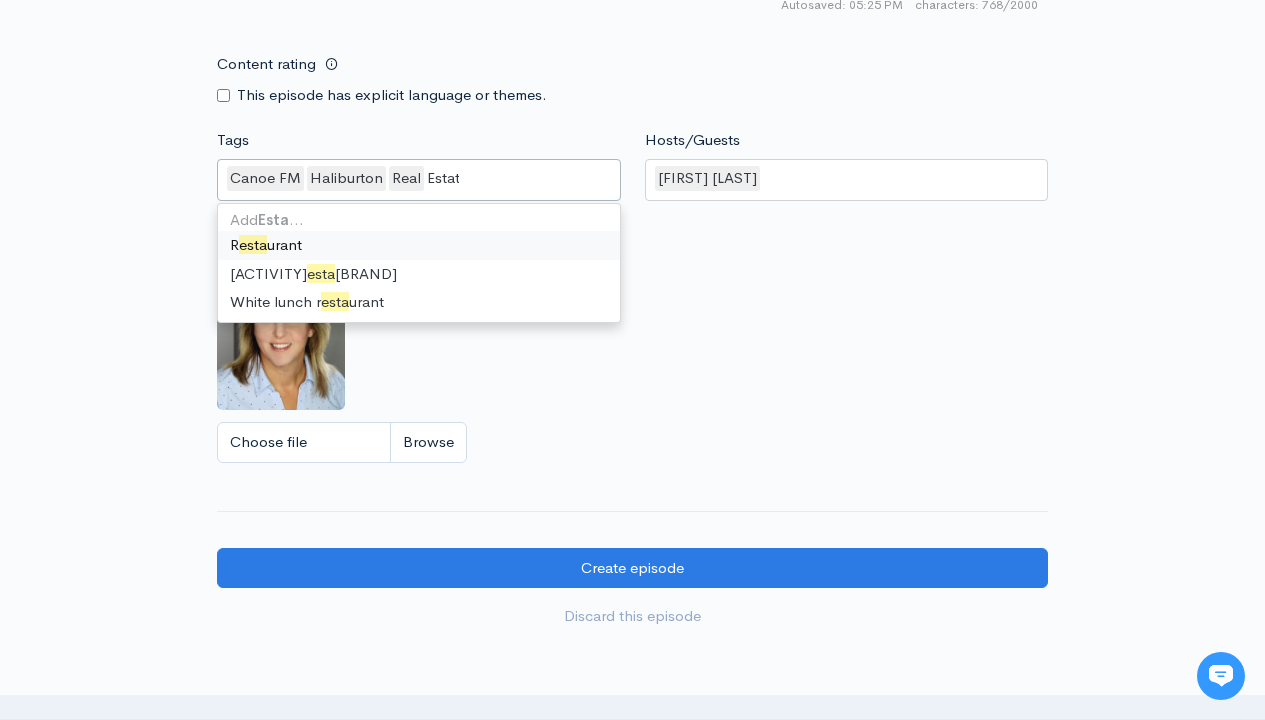 type on "Estate" 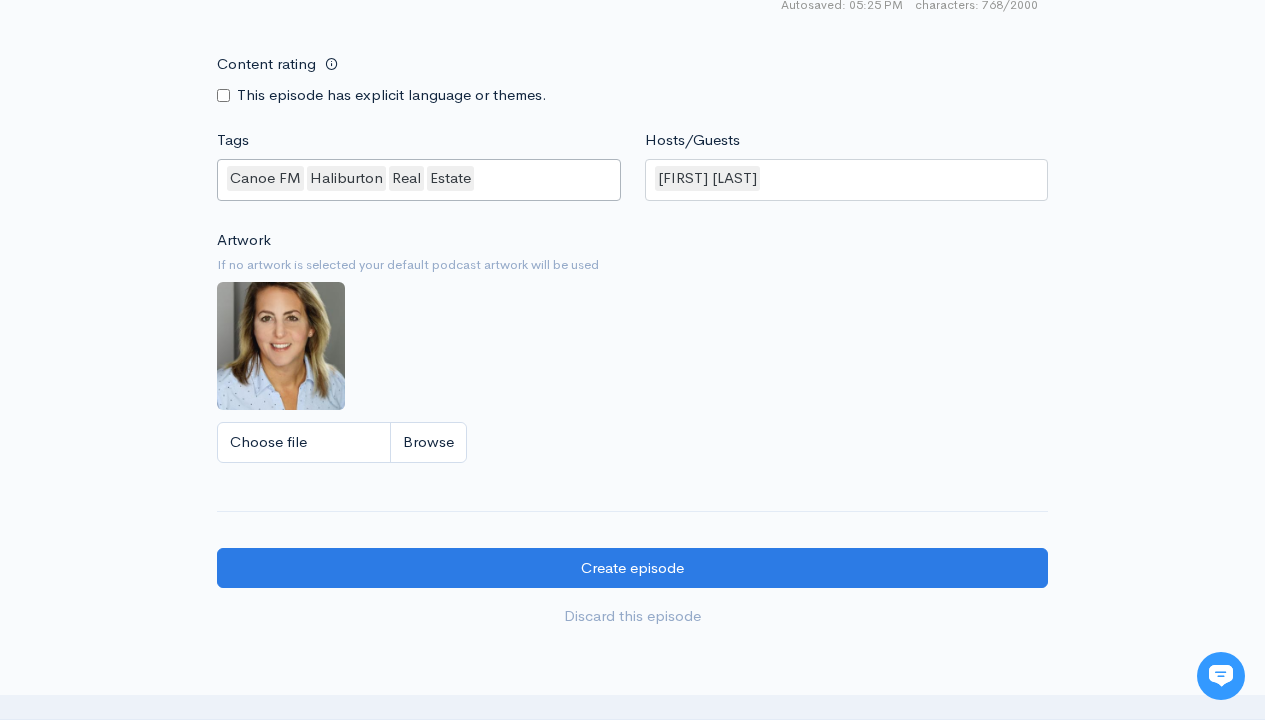 click on "Tags" at bounding box center [479, 178] 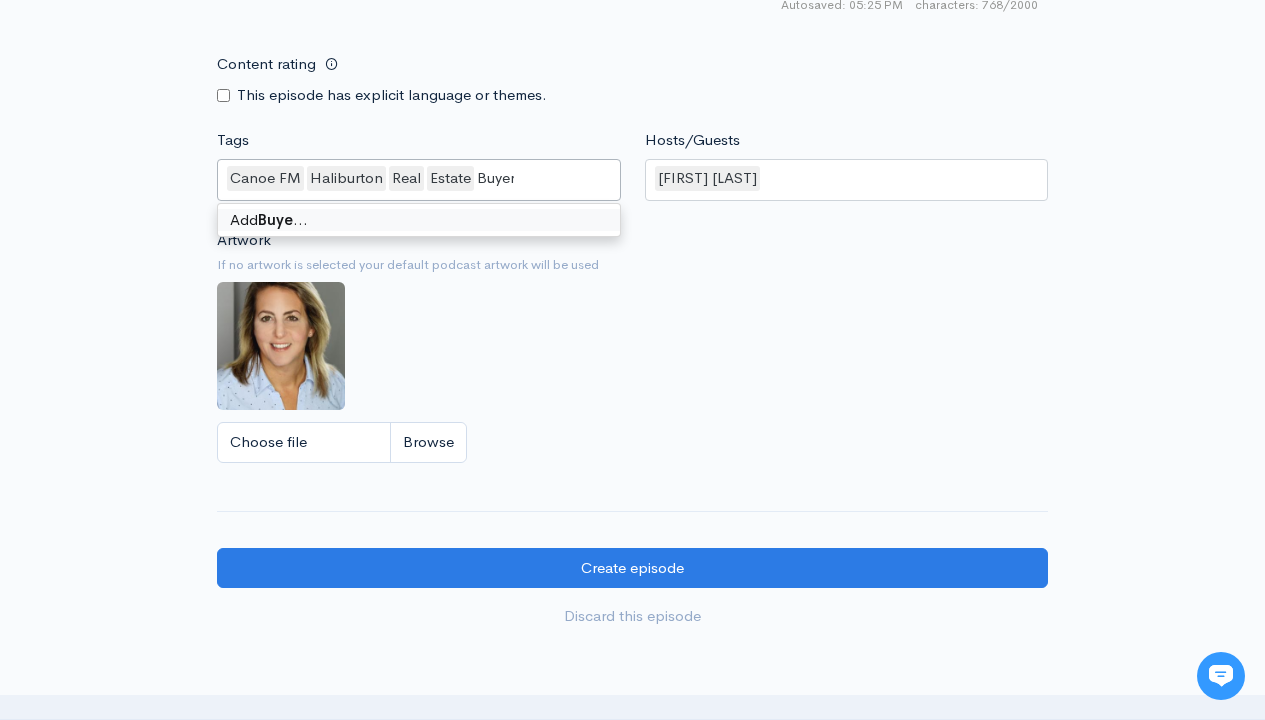 type on "Buyers" 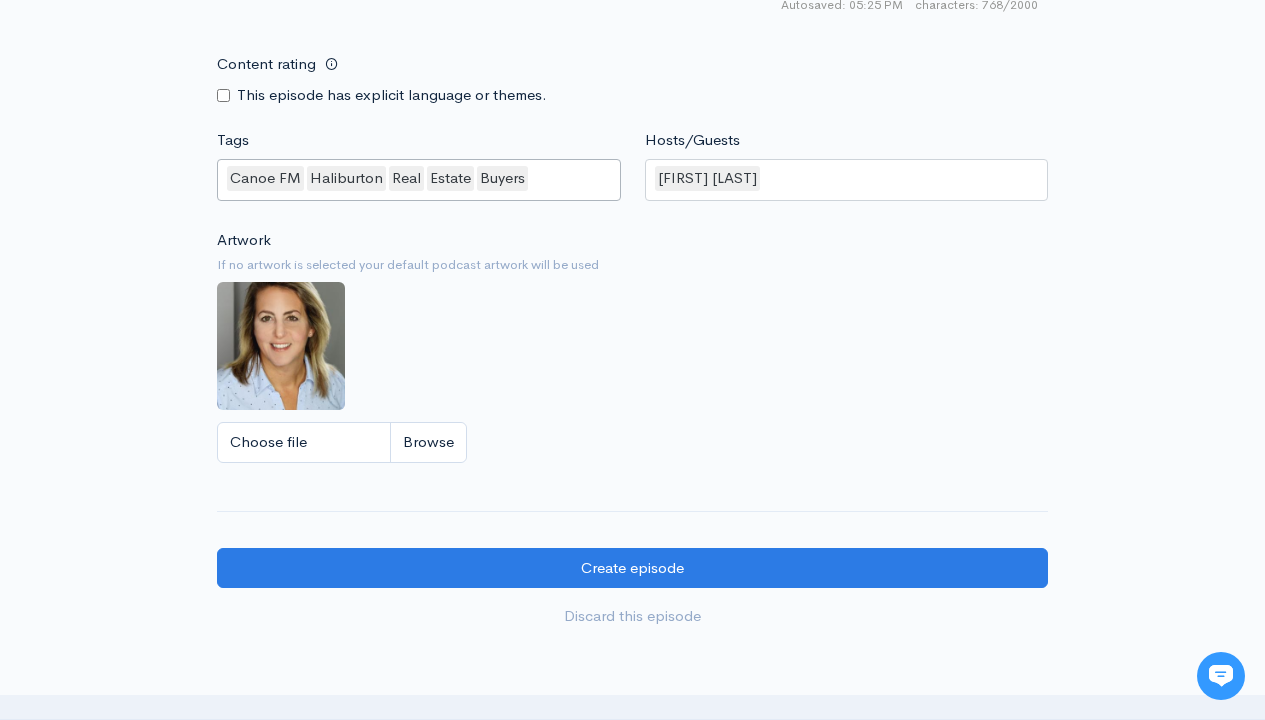 click on "Tags" at bounding box center [533, 178] 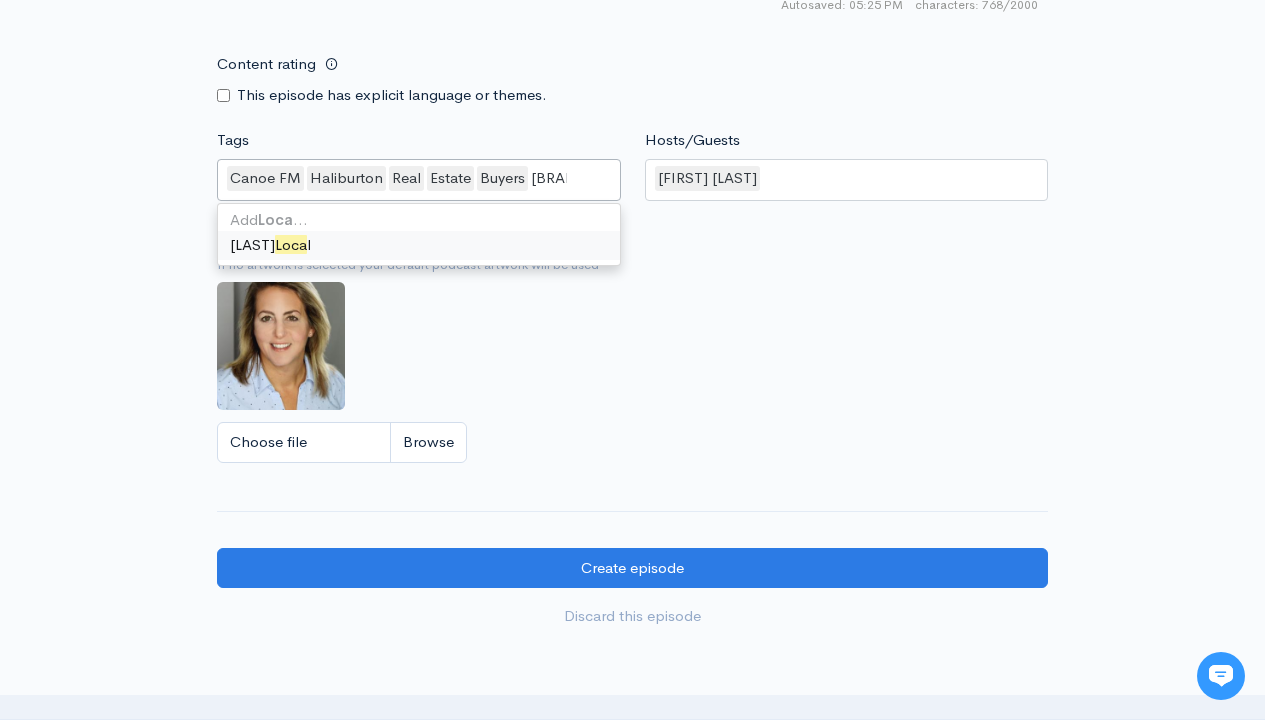type on "Location" 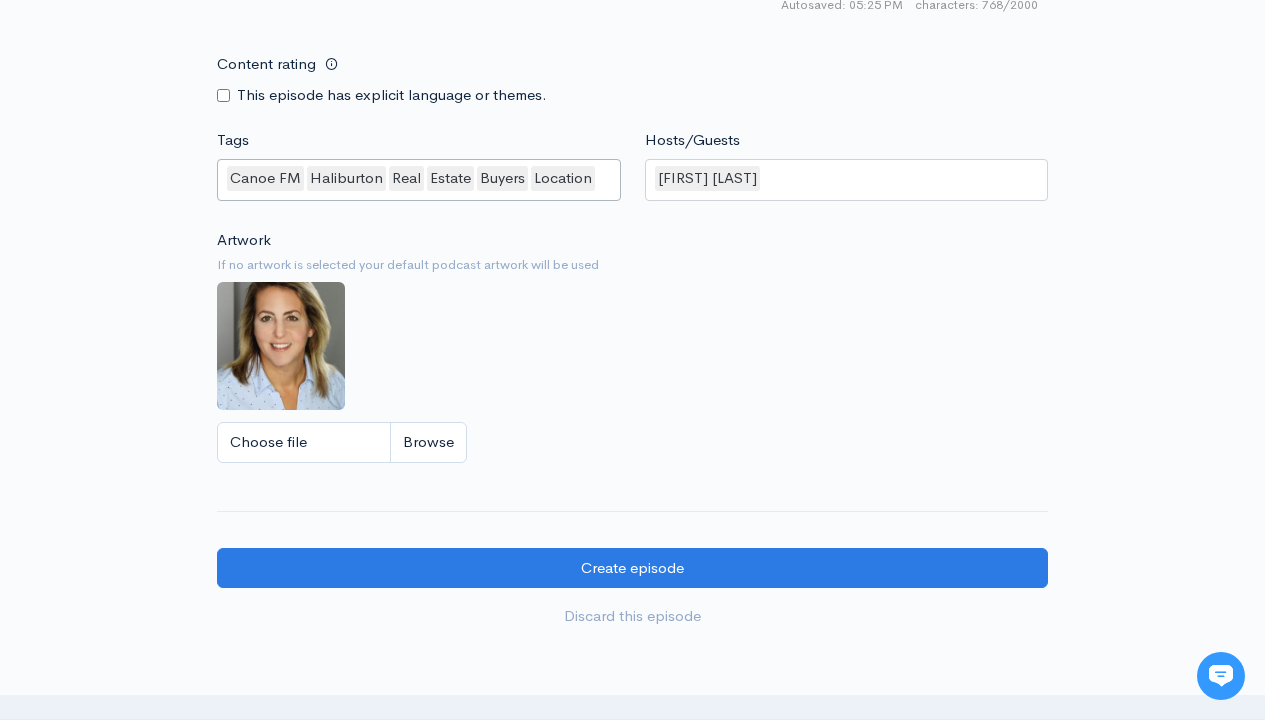 click on "Tags" at bounding box center (600, 178) 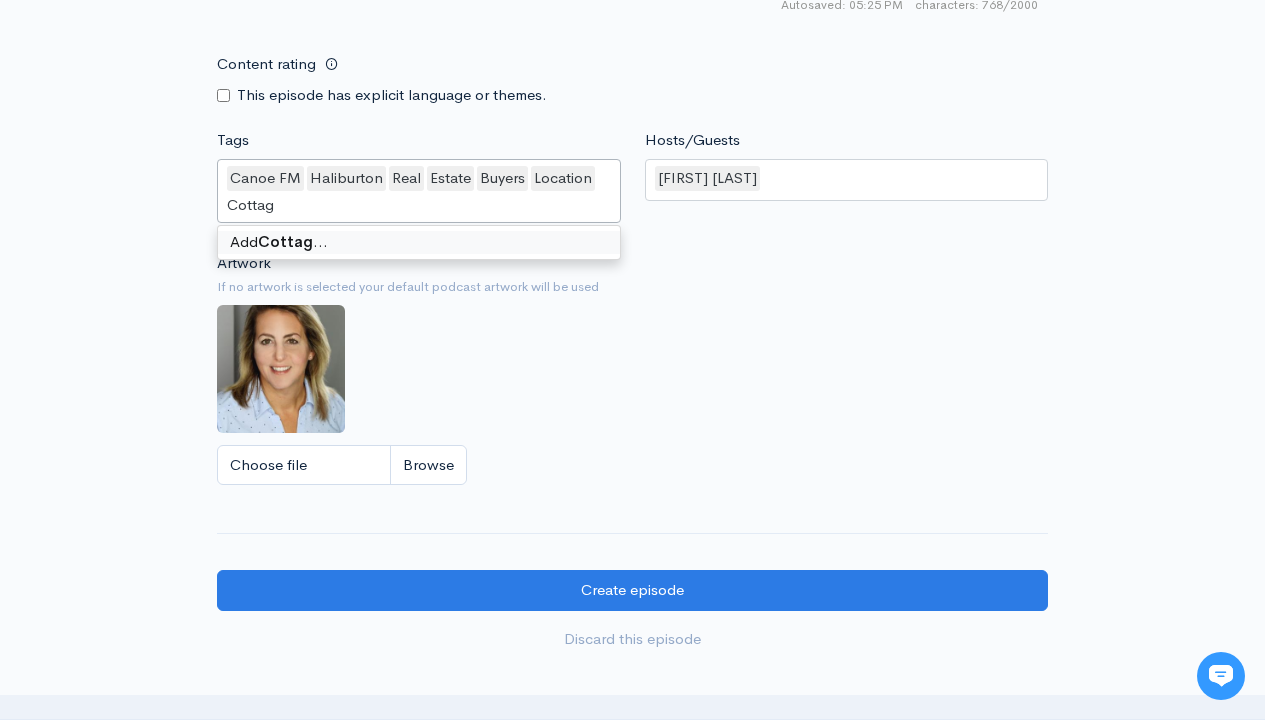 type on "Cottage" 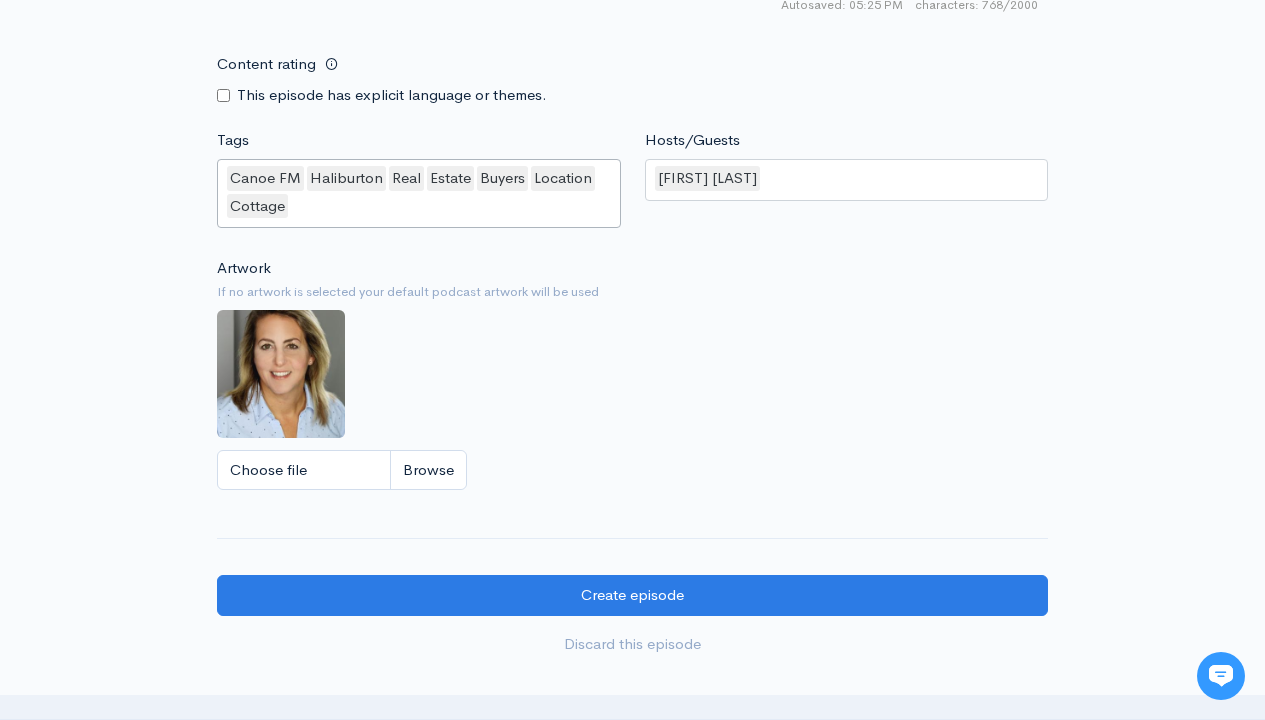 click on "Tags" at bounding box center (293, 206) 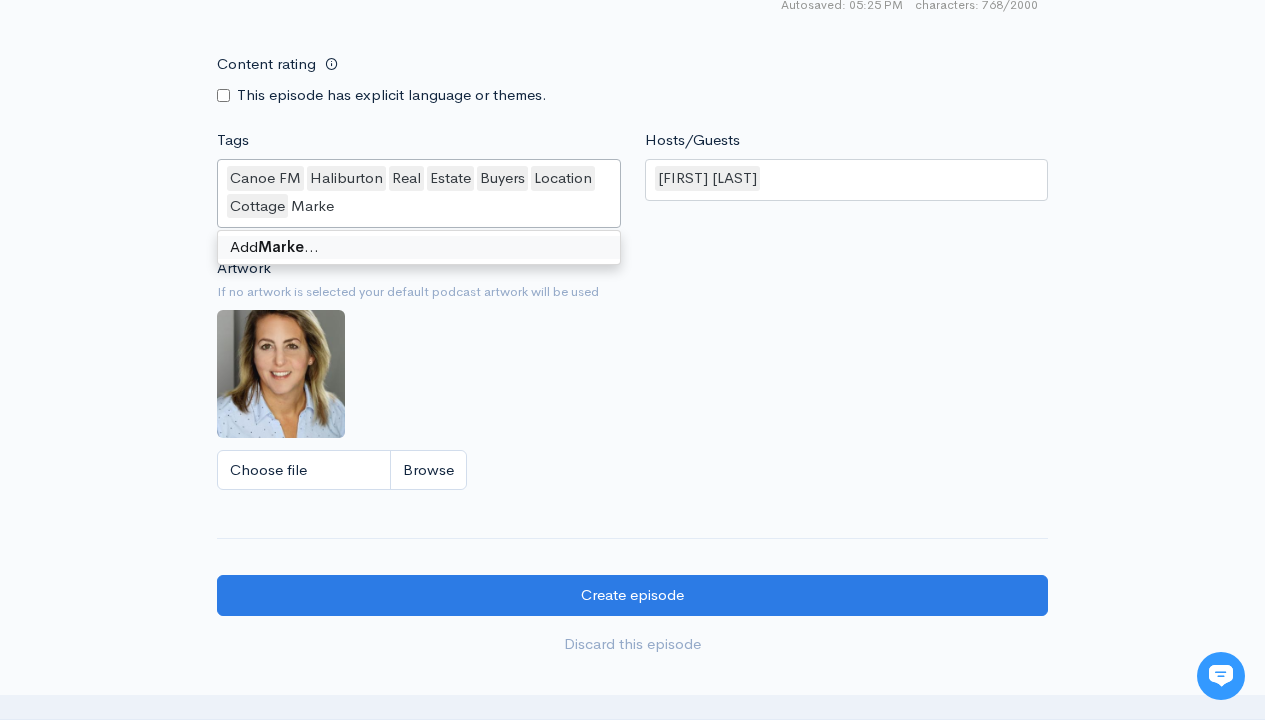 type on "Market" 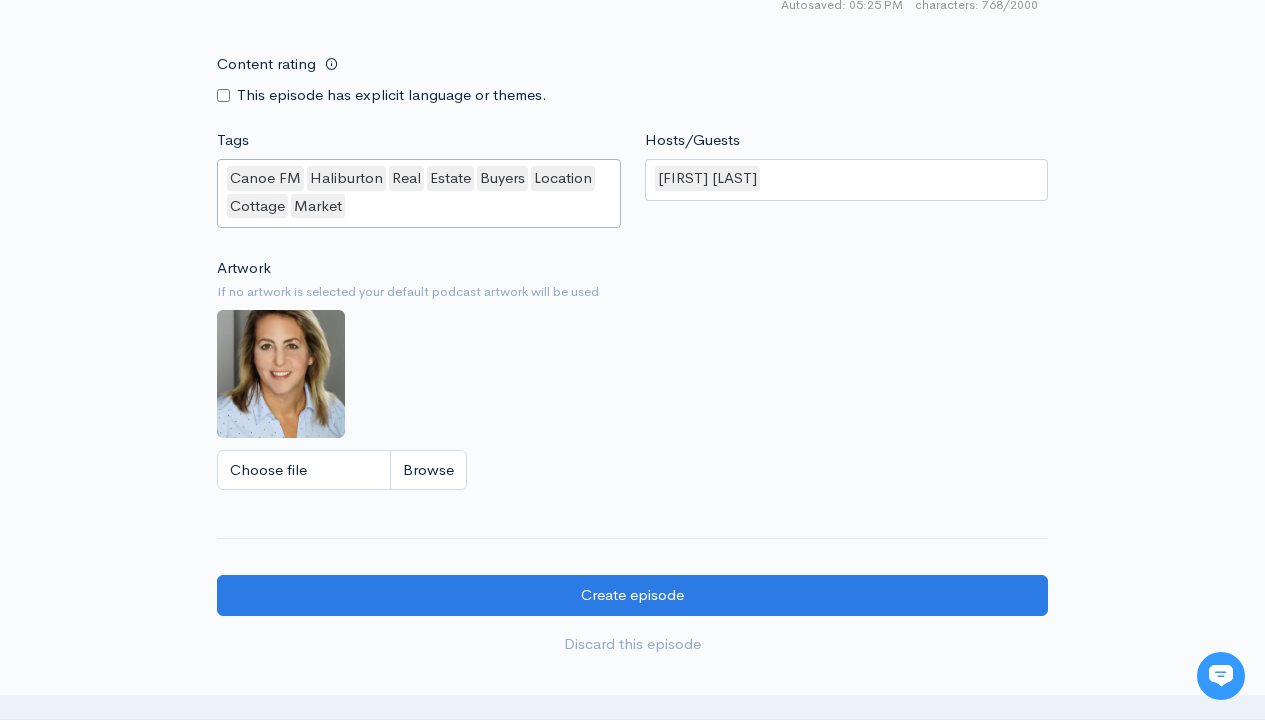 click on "Tags" at bounding box center (350, 206) 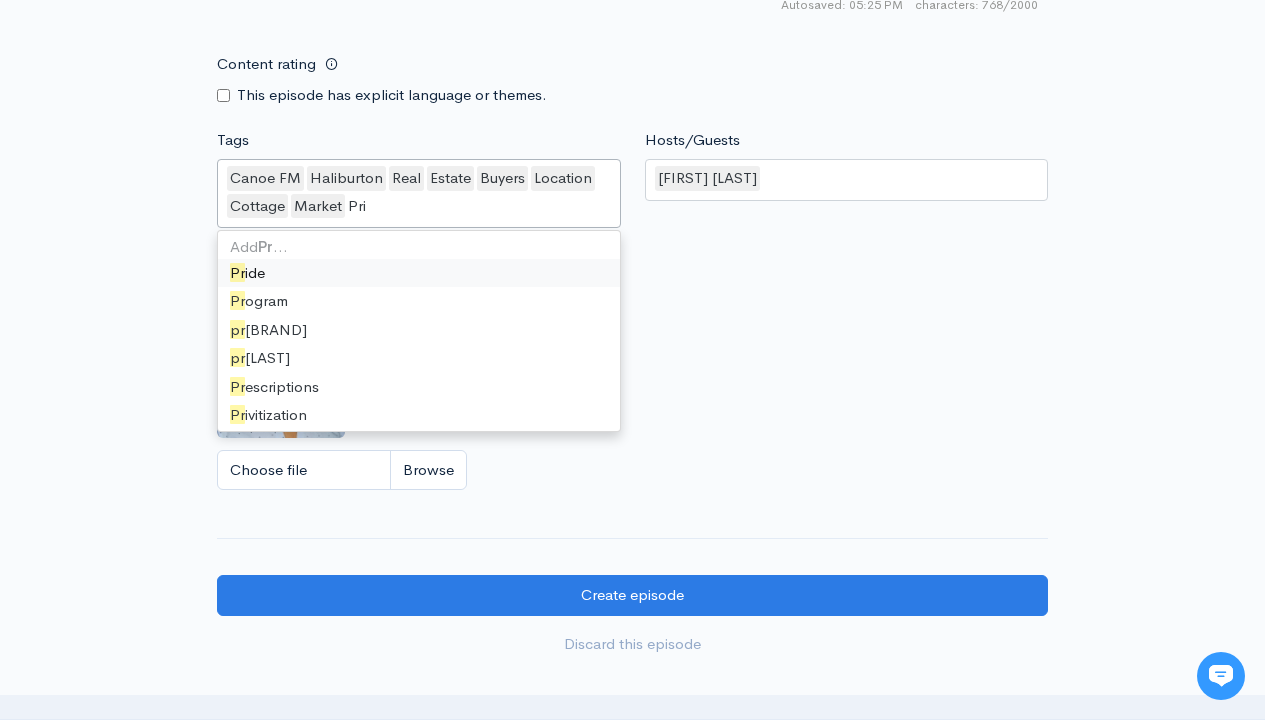 type on "Prices" 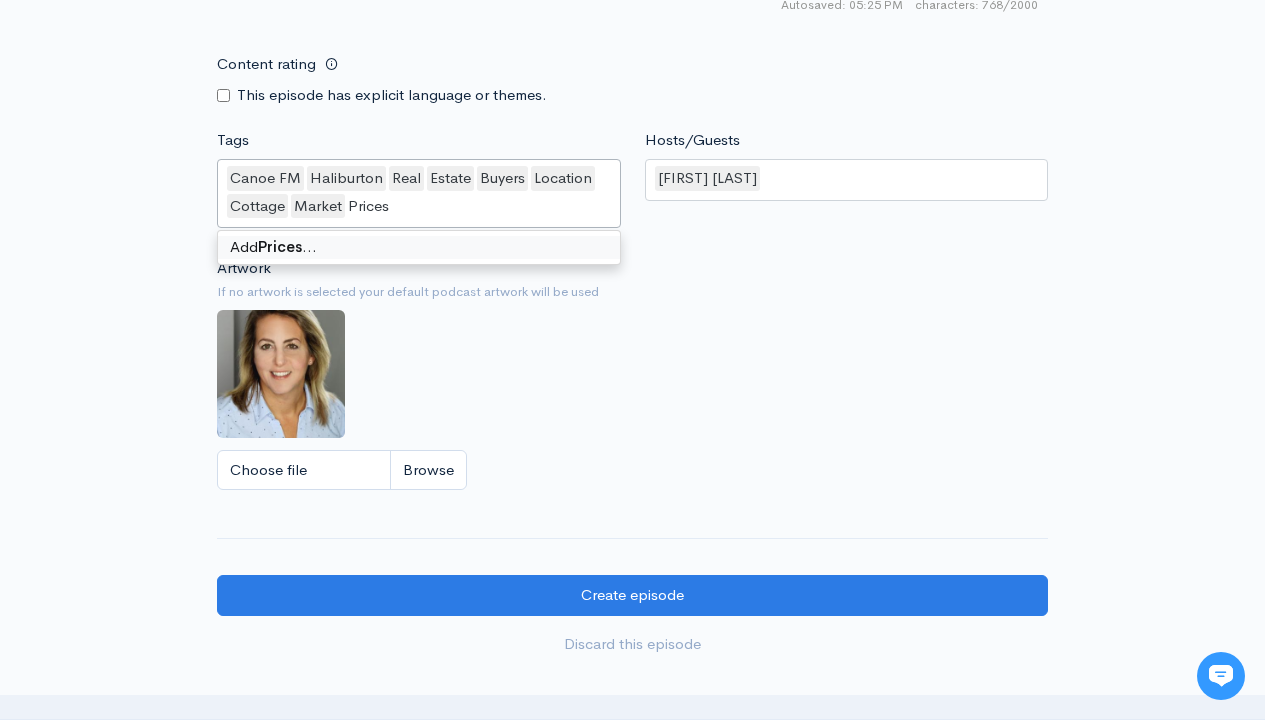 type 